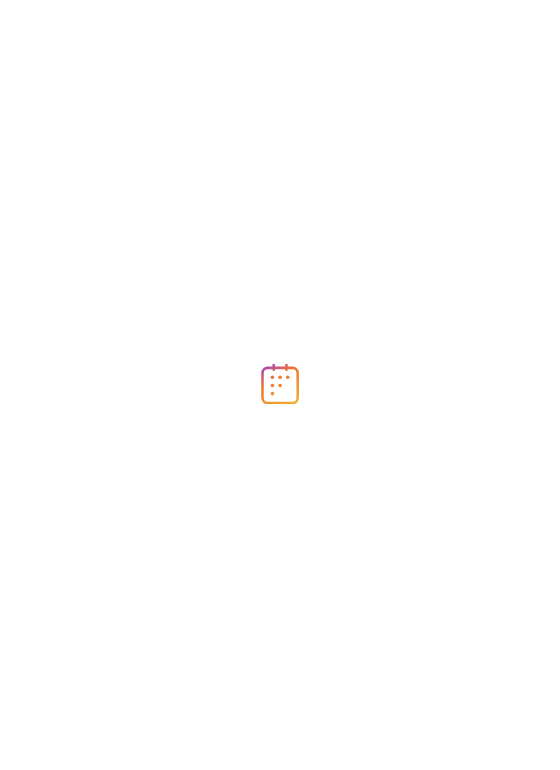 scroll, scrollTop: 0, scrollLeft: 0, axis: both 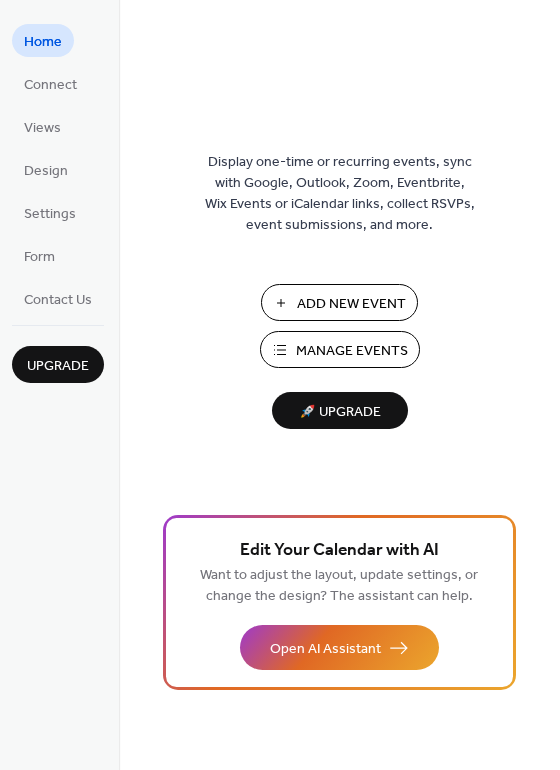 click on "Manage Events" at bounding box center [352, 351] 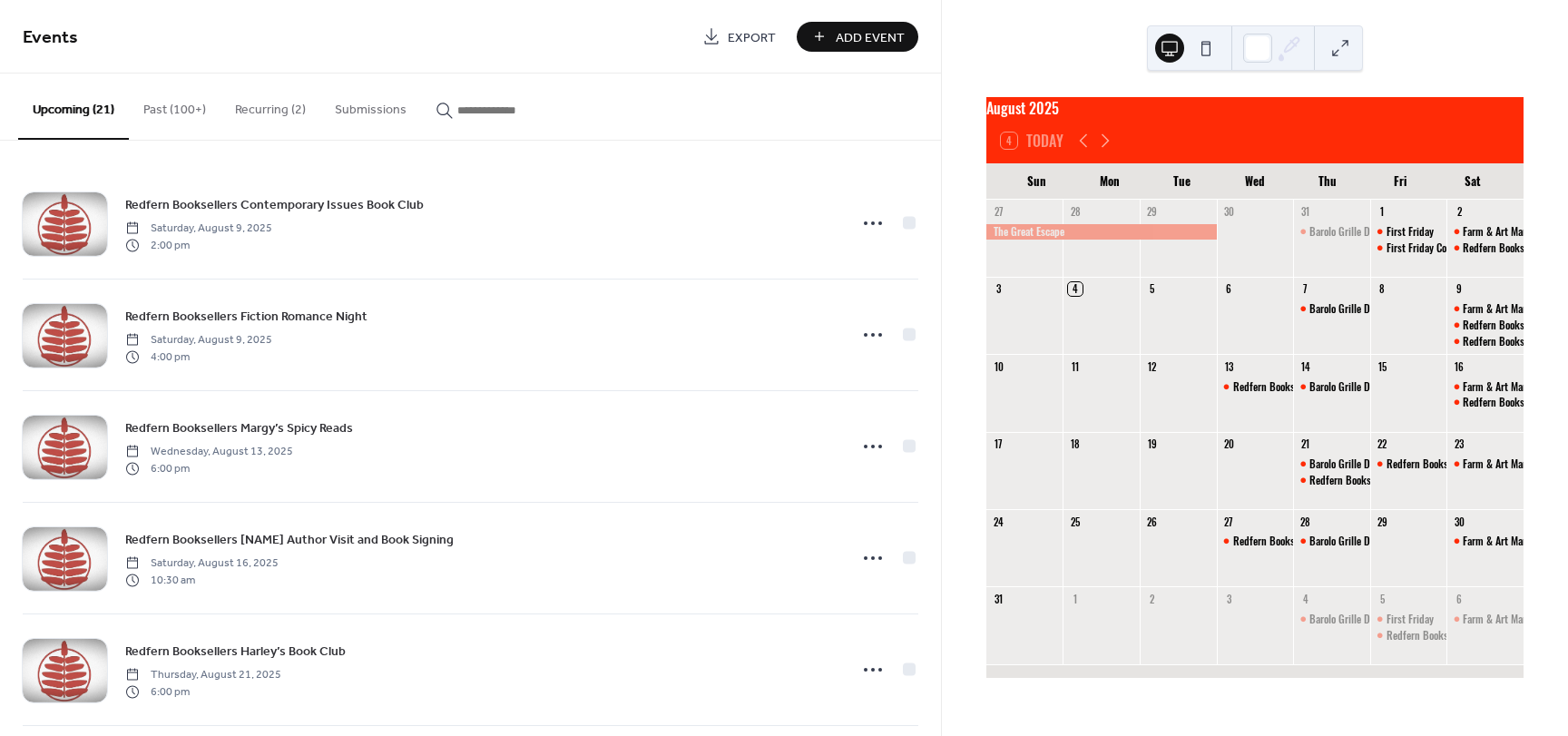 scroll, scrollTop: 0, scrollLeft: 0, axis: both 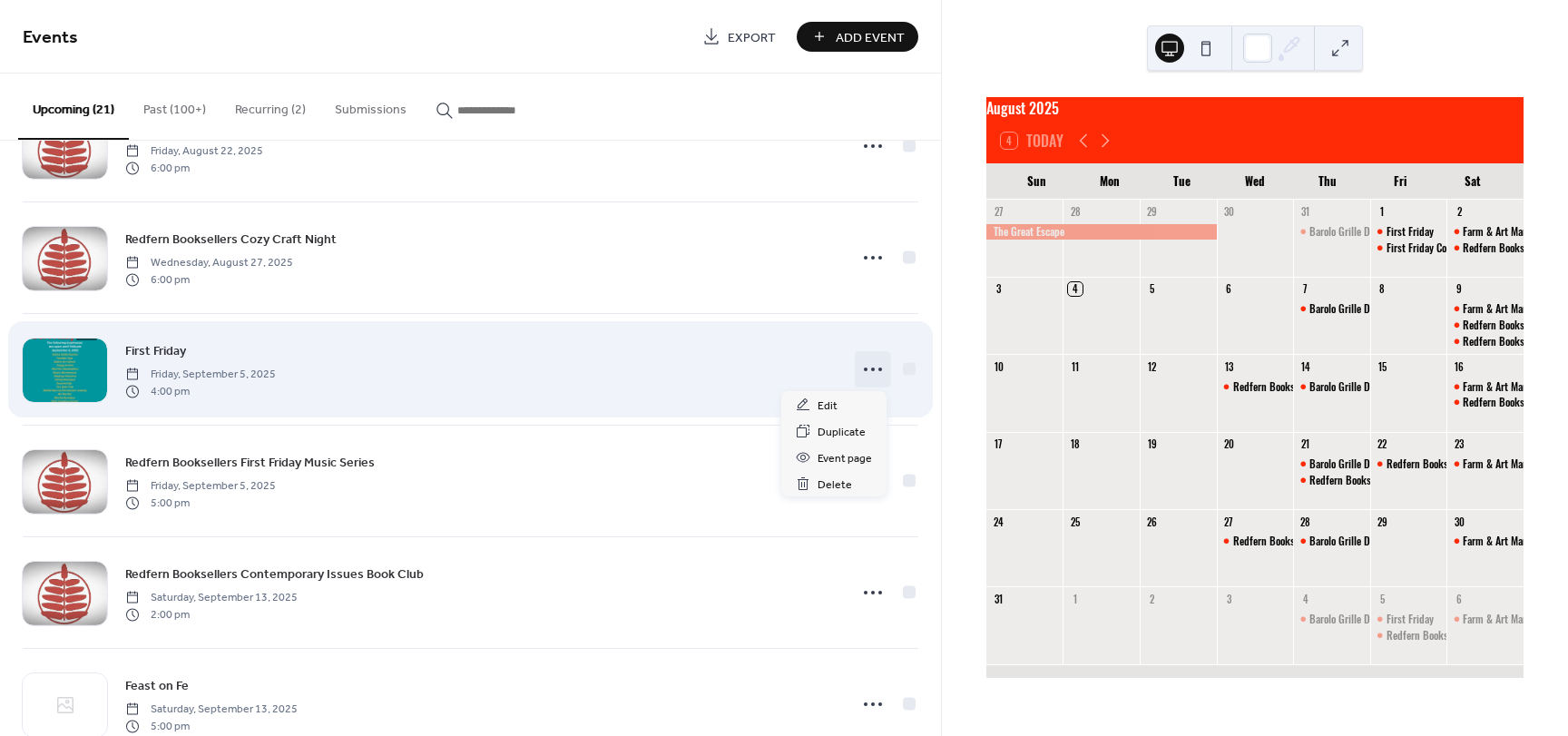 click 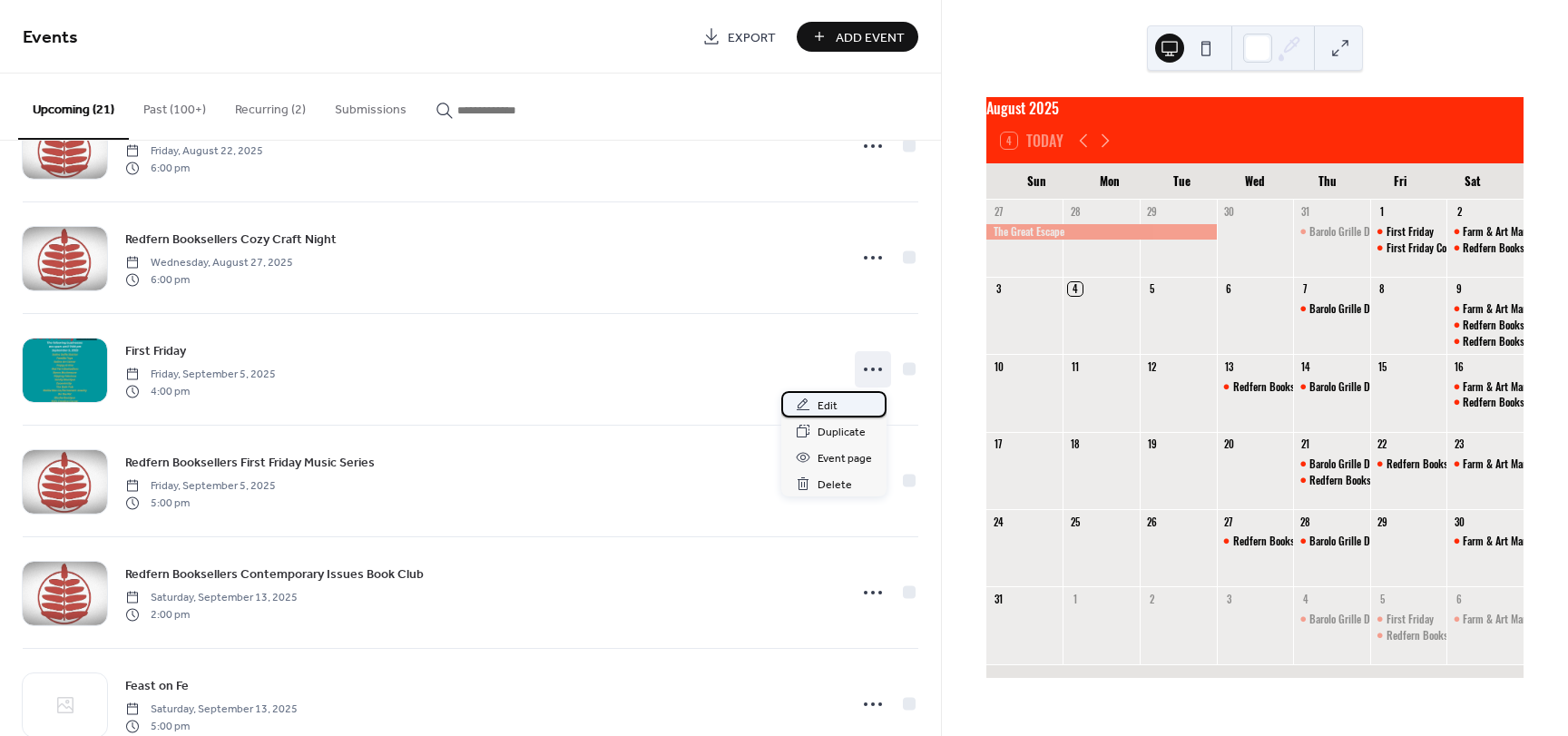 click on "Edit" at bounding box center [828, 406] 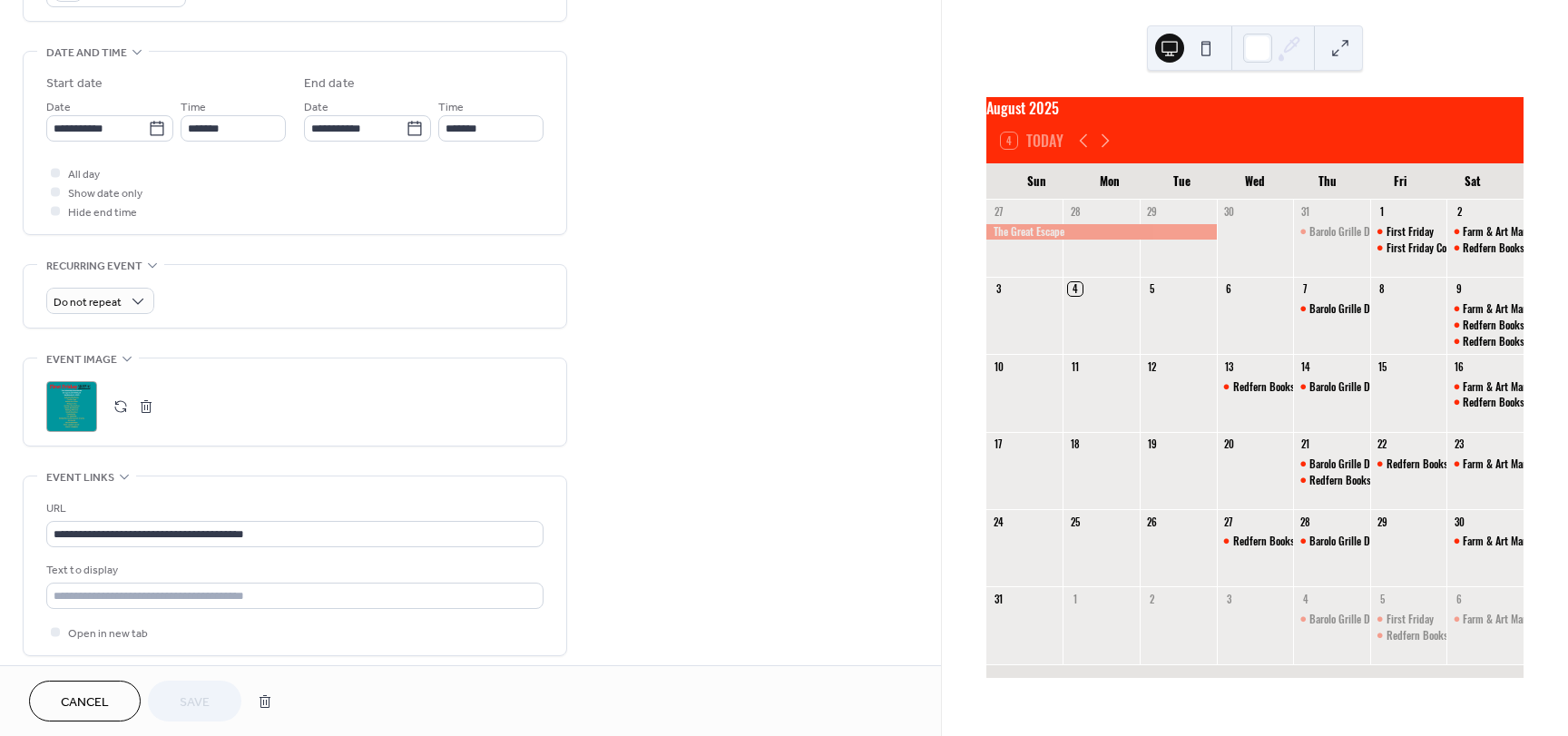 scroll, scrollTop: 545, scrollLeft: 0, axis: vertical 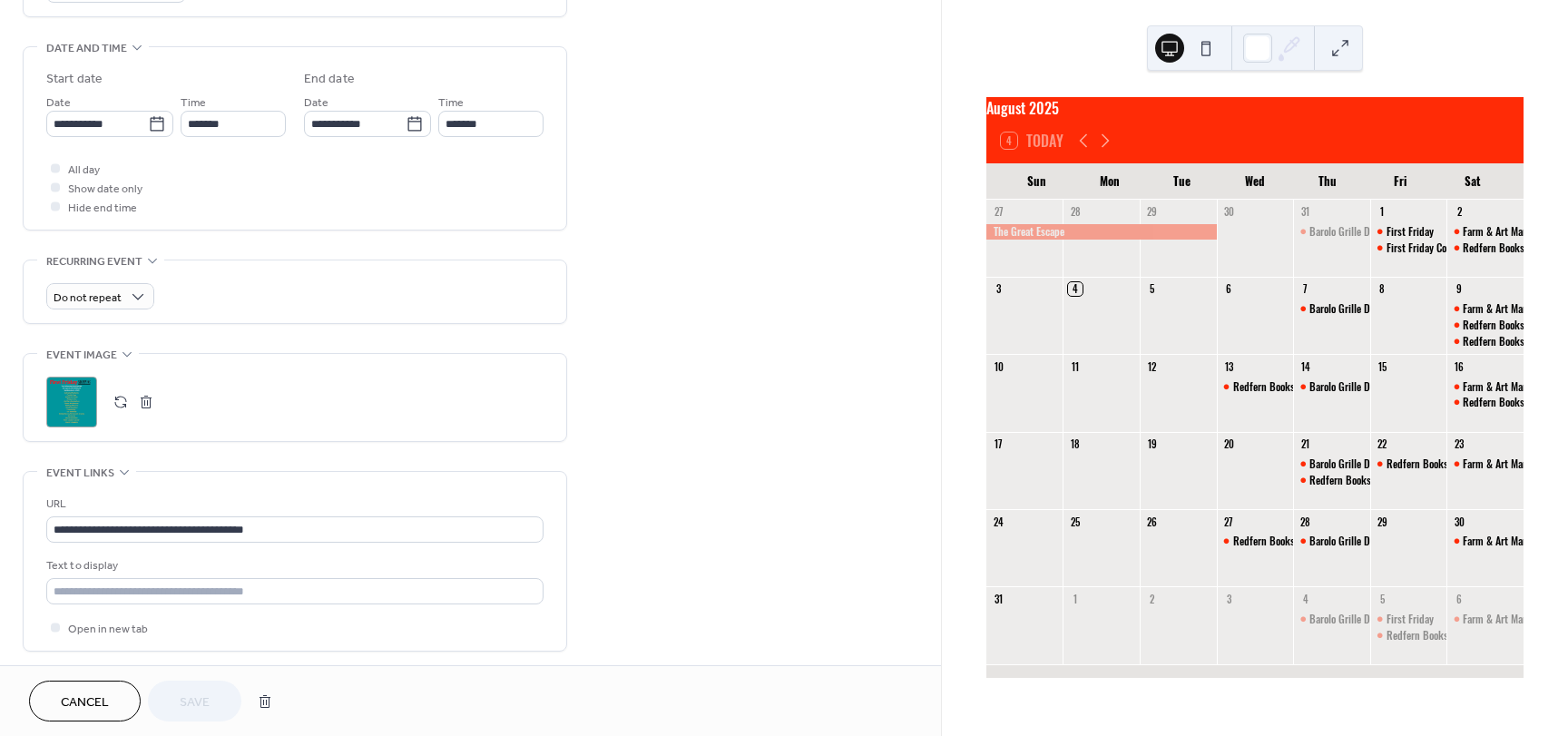 click at bounding box center [146, 402] 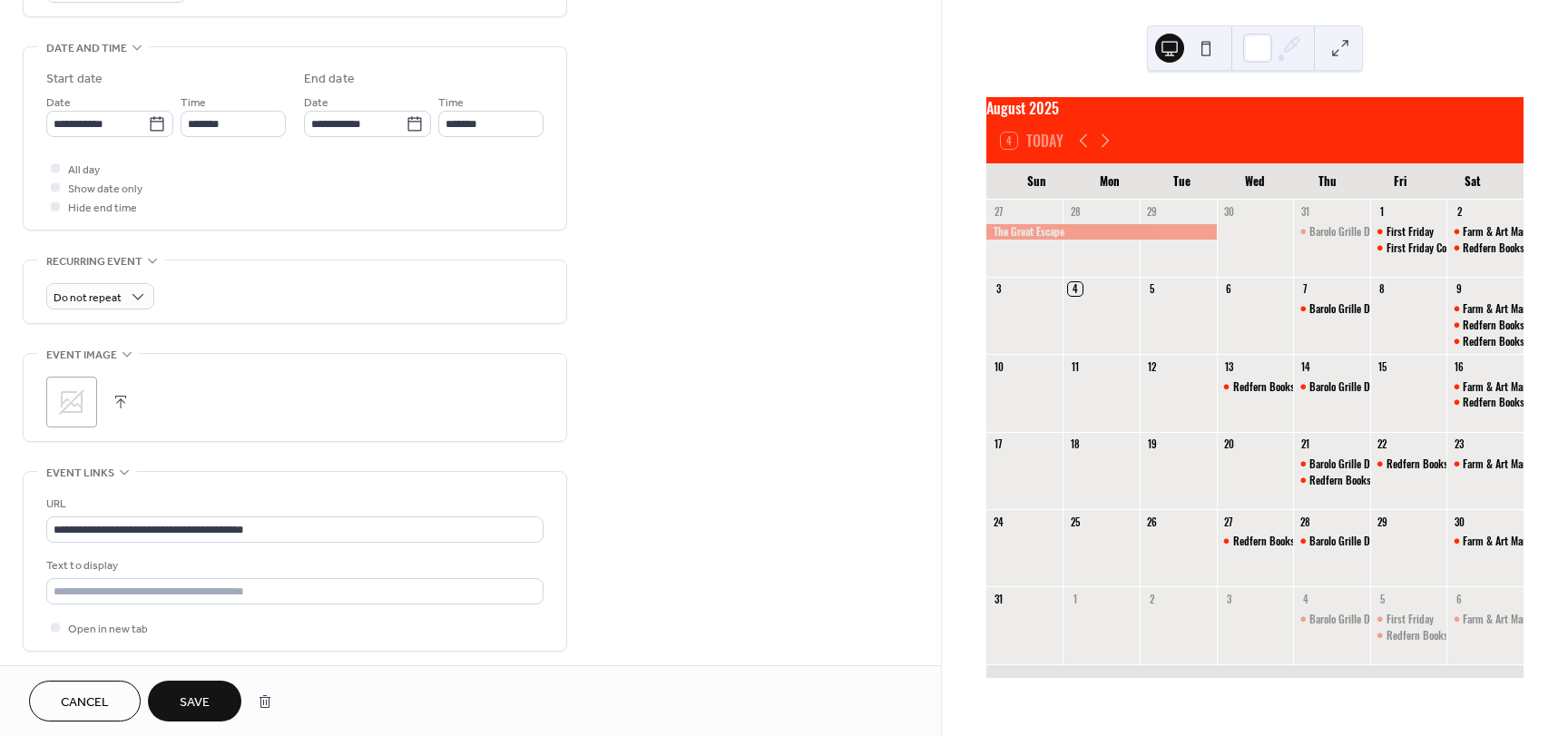 click on "Save" at bounding box center [194, 702] 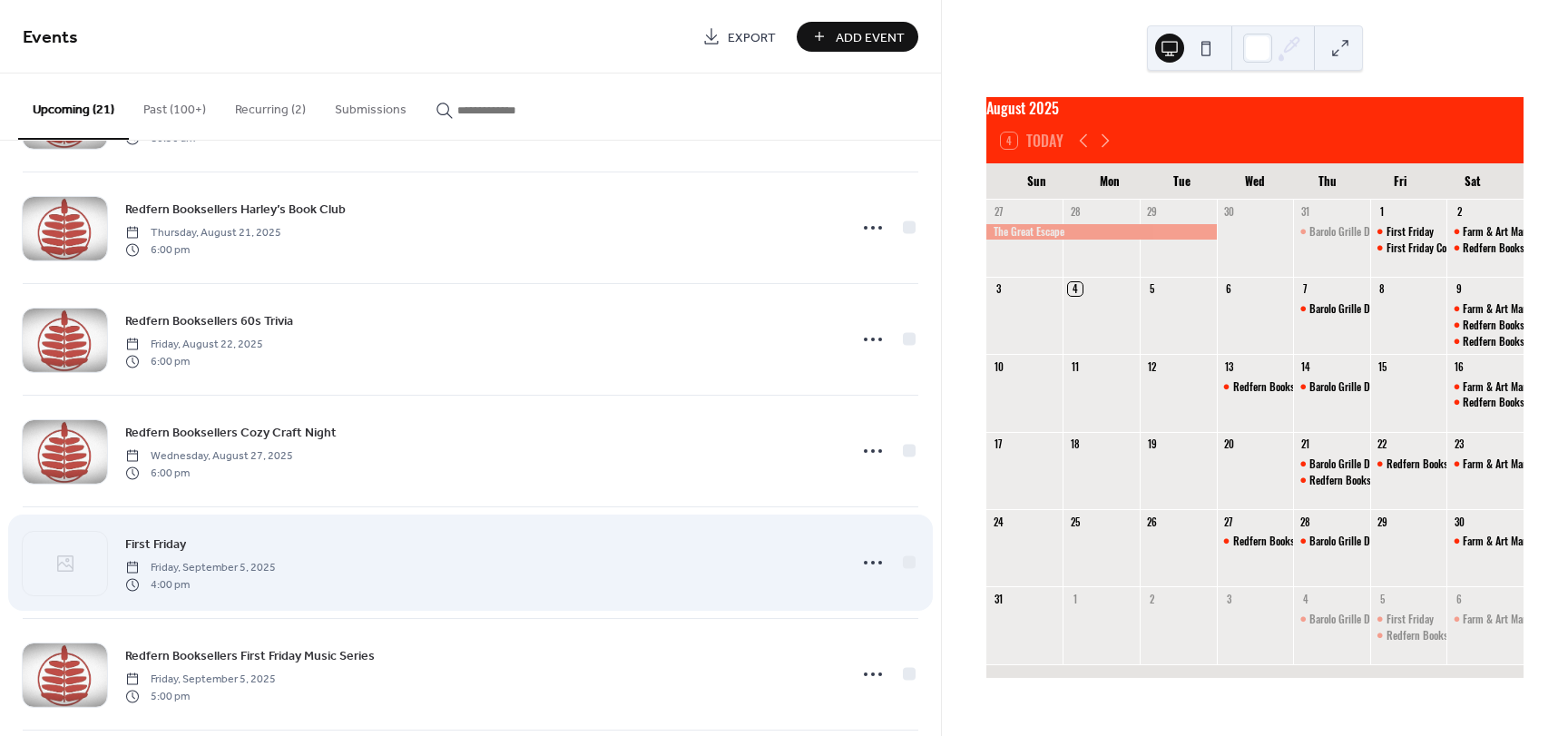 scroll, scrollTop: 454, scrollLeft: 0, axis: vertical 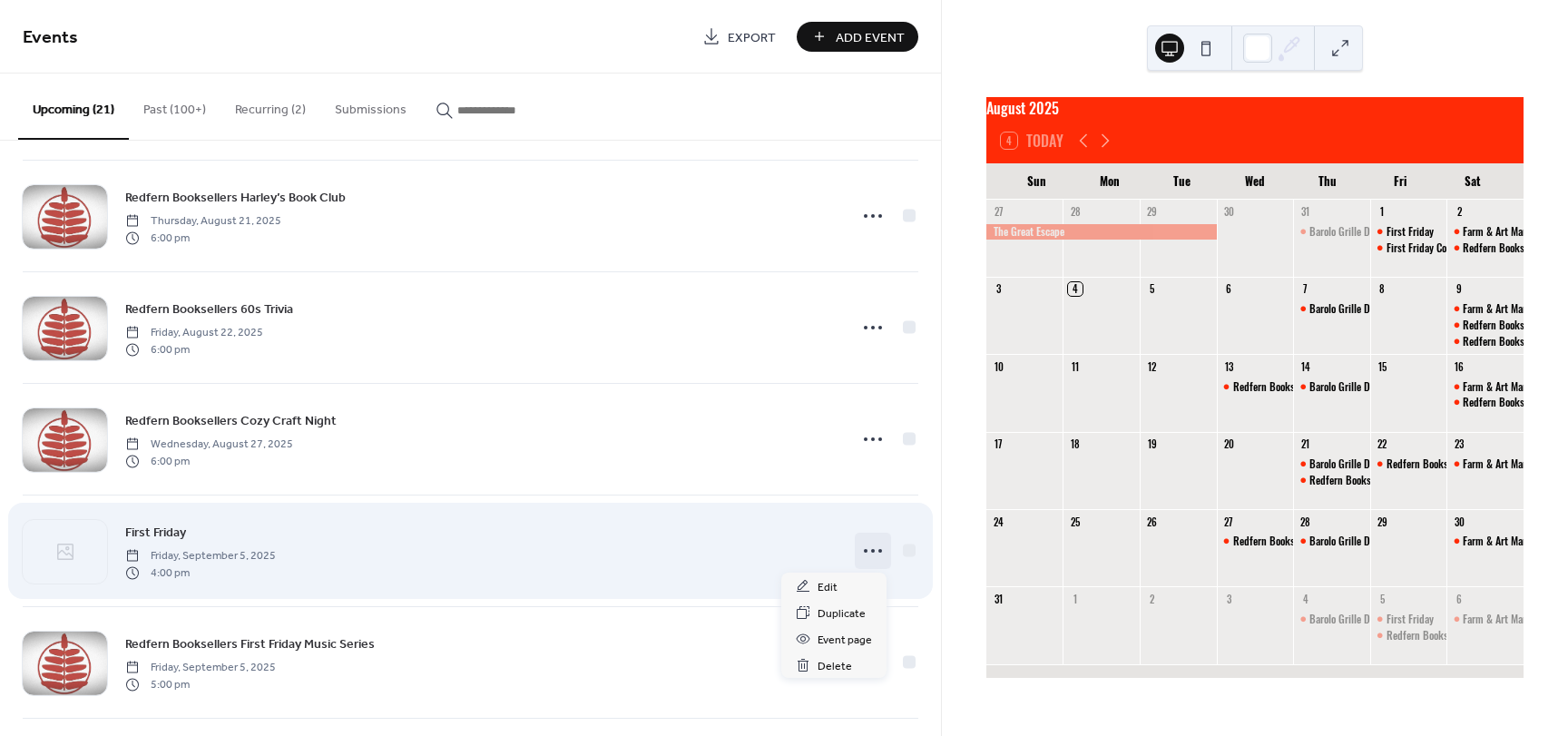 click 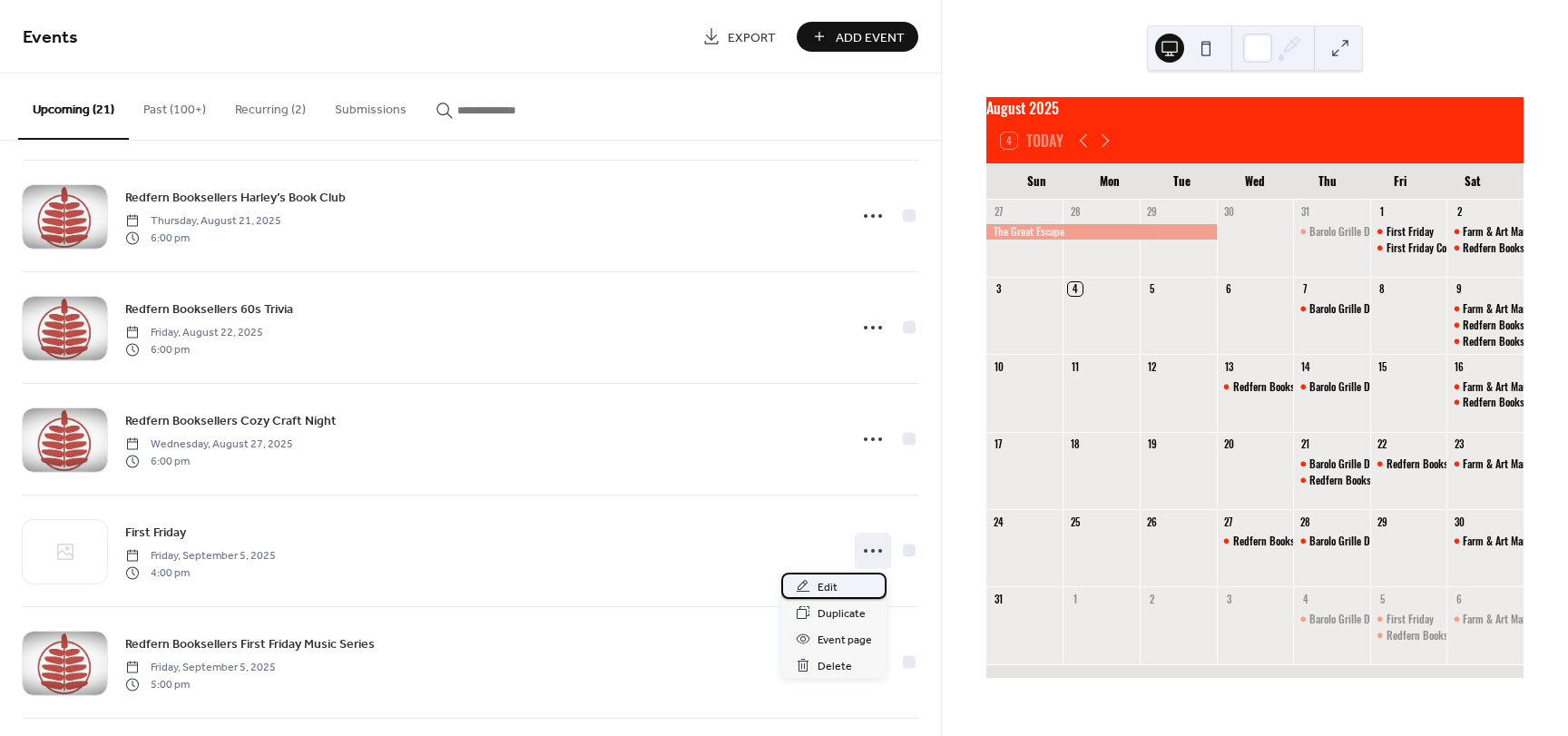 click on "Edit" at bounding box center (834, 585) 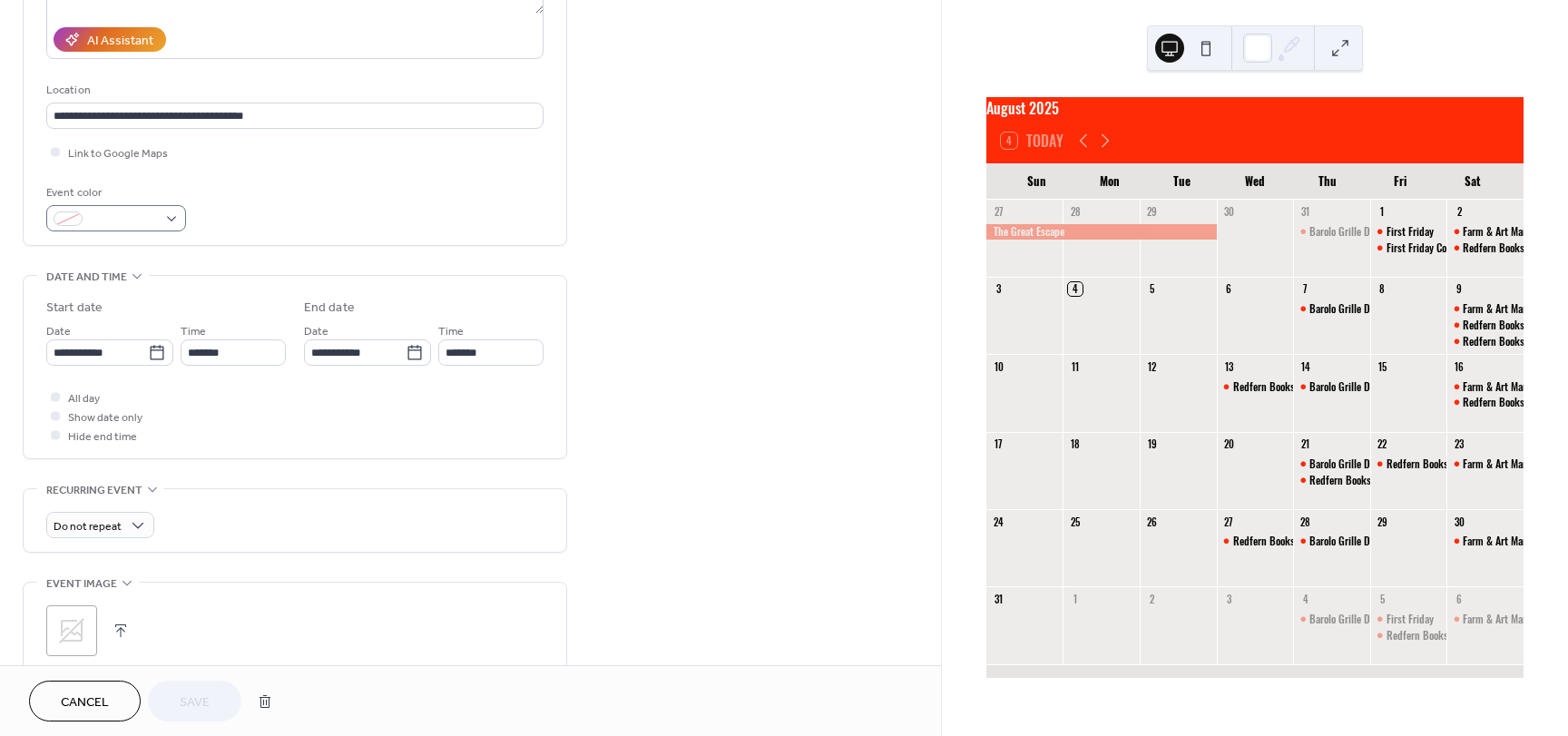 scroll, scrollTop: 363, scrollLeft: 0, axis: vertical 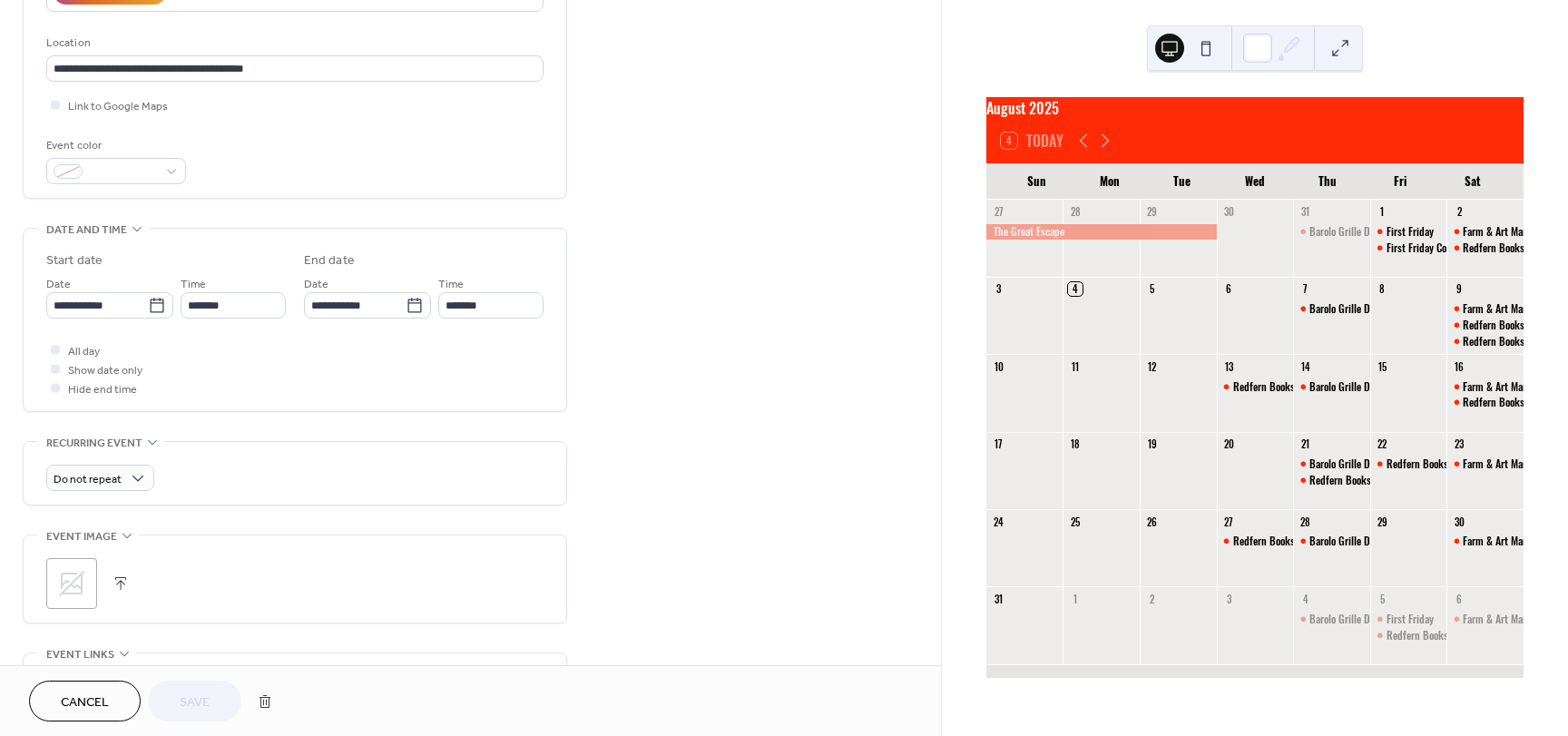 click at bounding box center (121, 584) 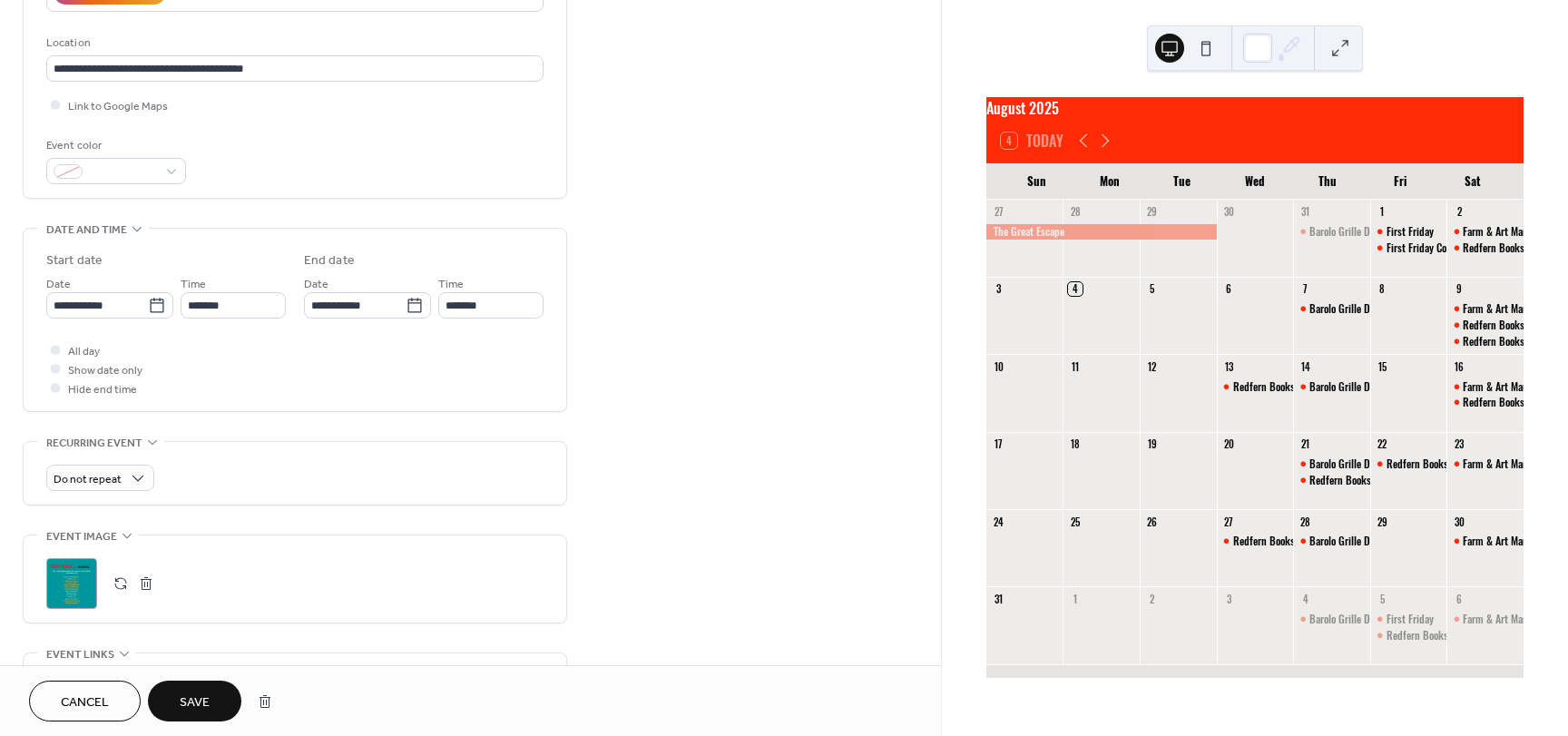click on "Save" at bounding box center [194, 702] 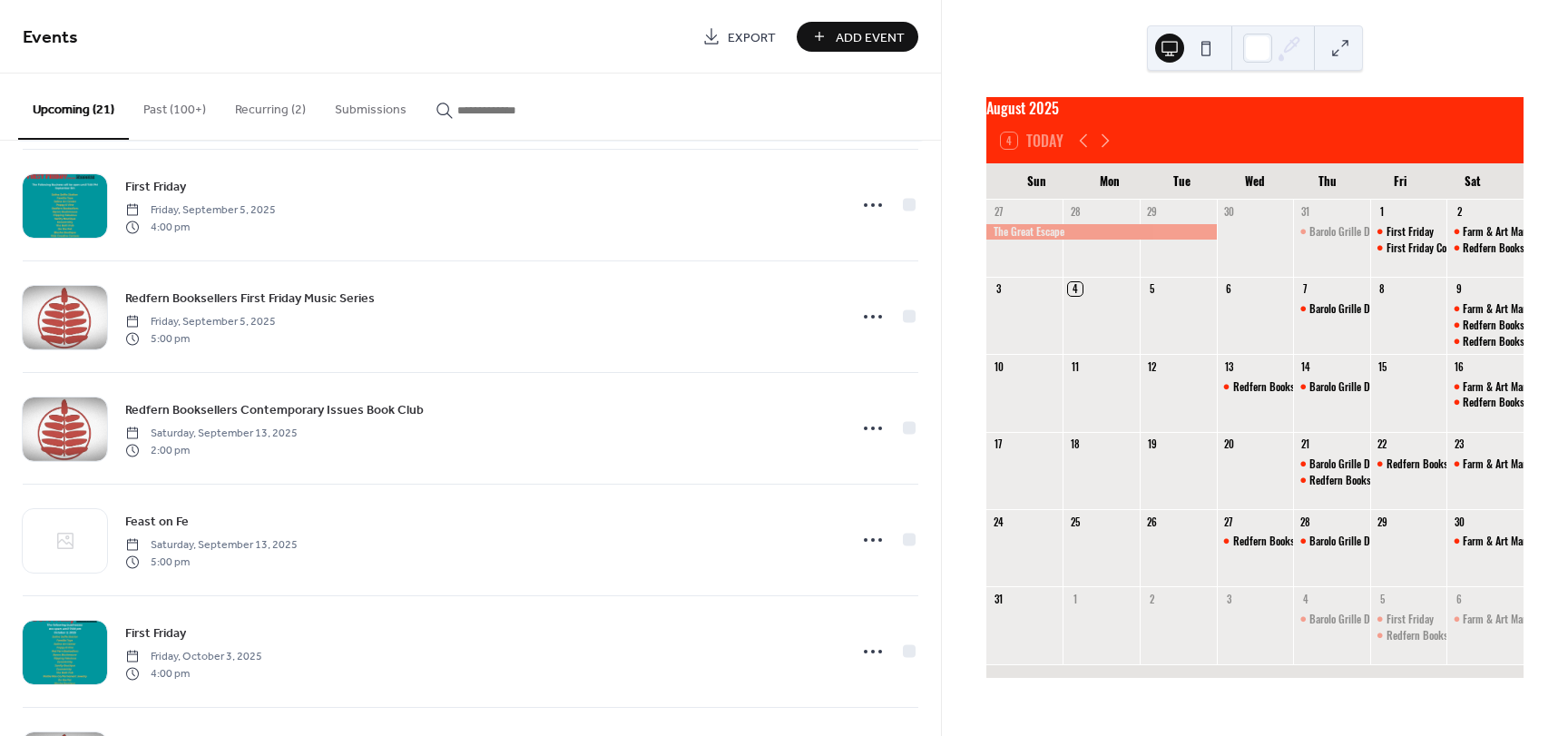 scroll, scrollTop: 908, scrollLeft: 0, axis: vertical 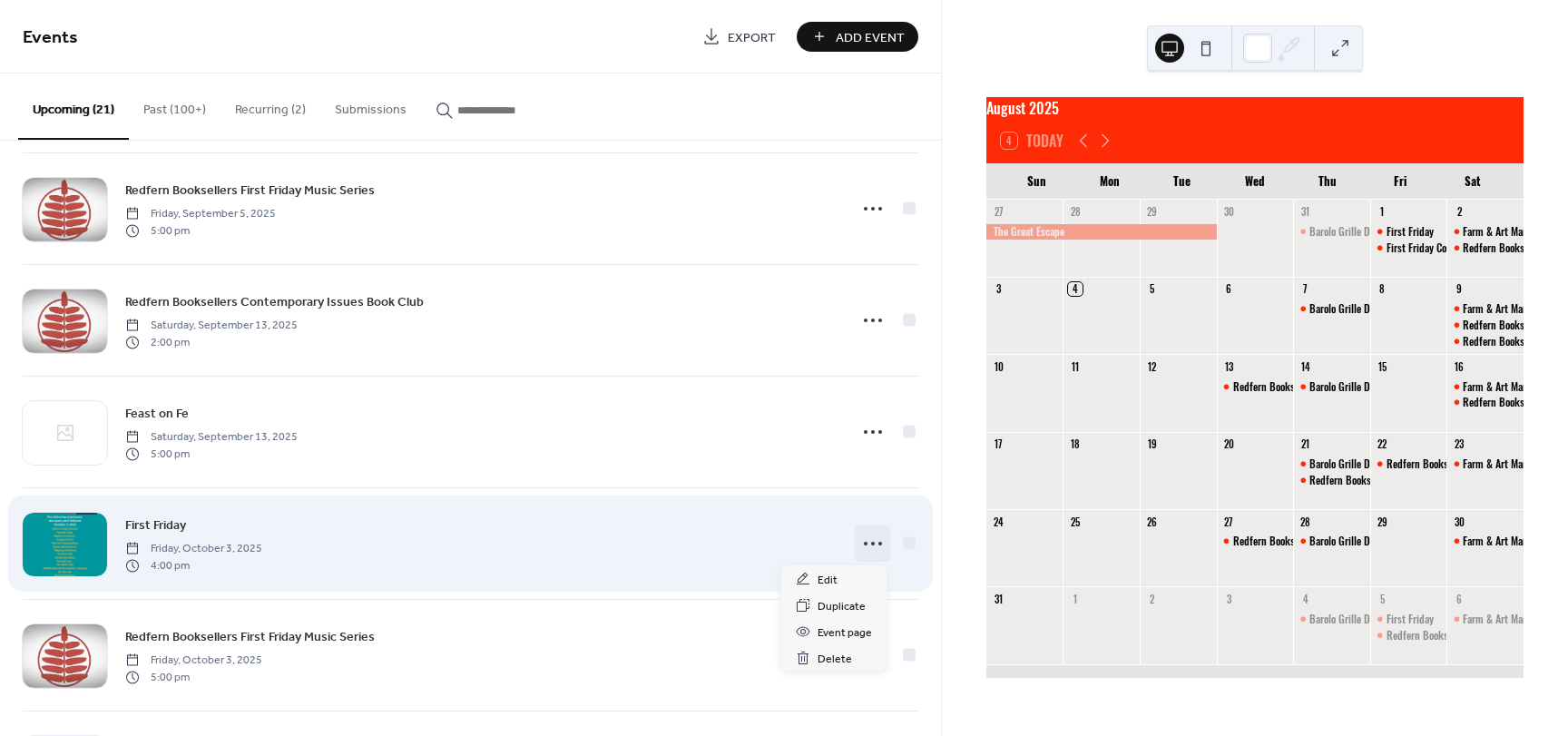click 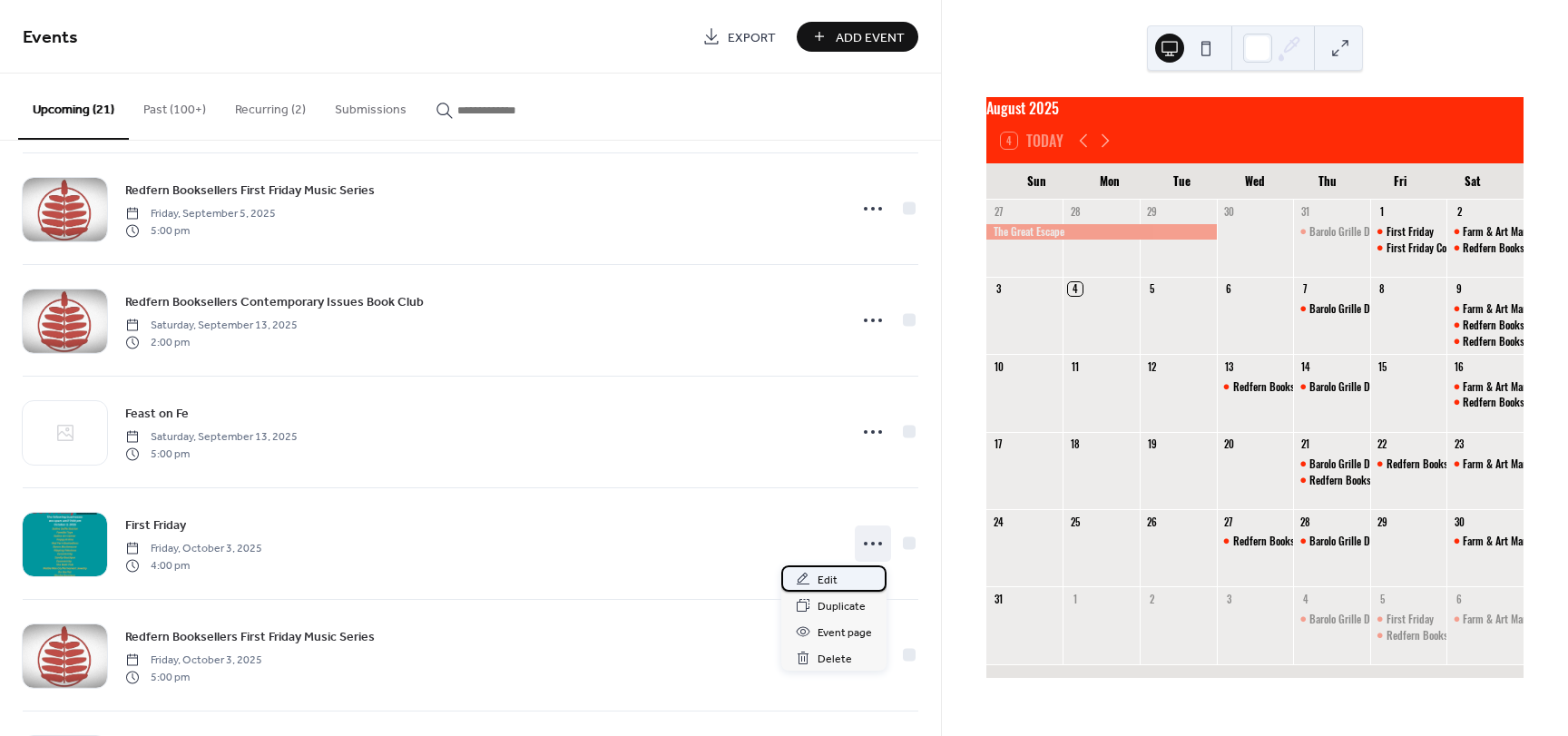 click on "Edit" at bounding box center [828, 580] 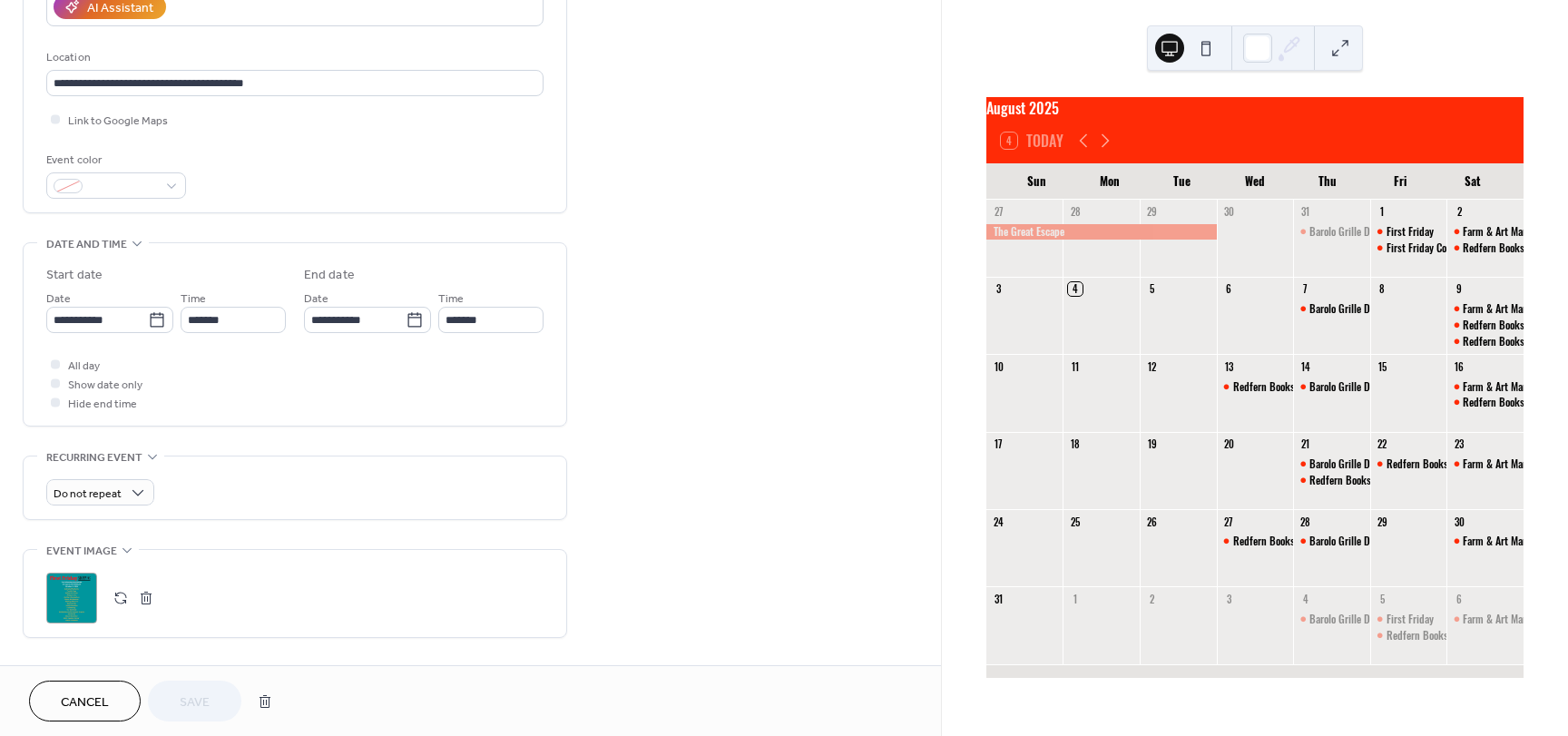 scroll, scrollTop: 363, scrollLeft: 0, axis: vertical 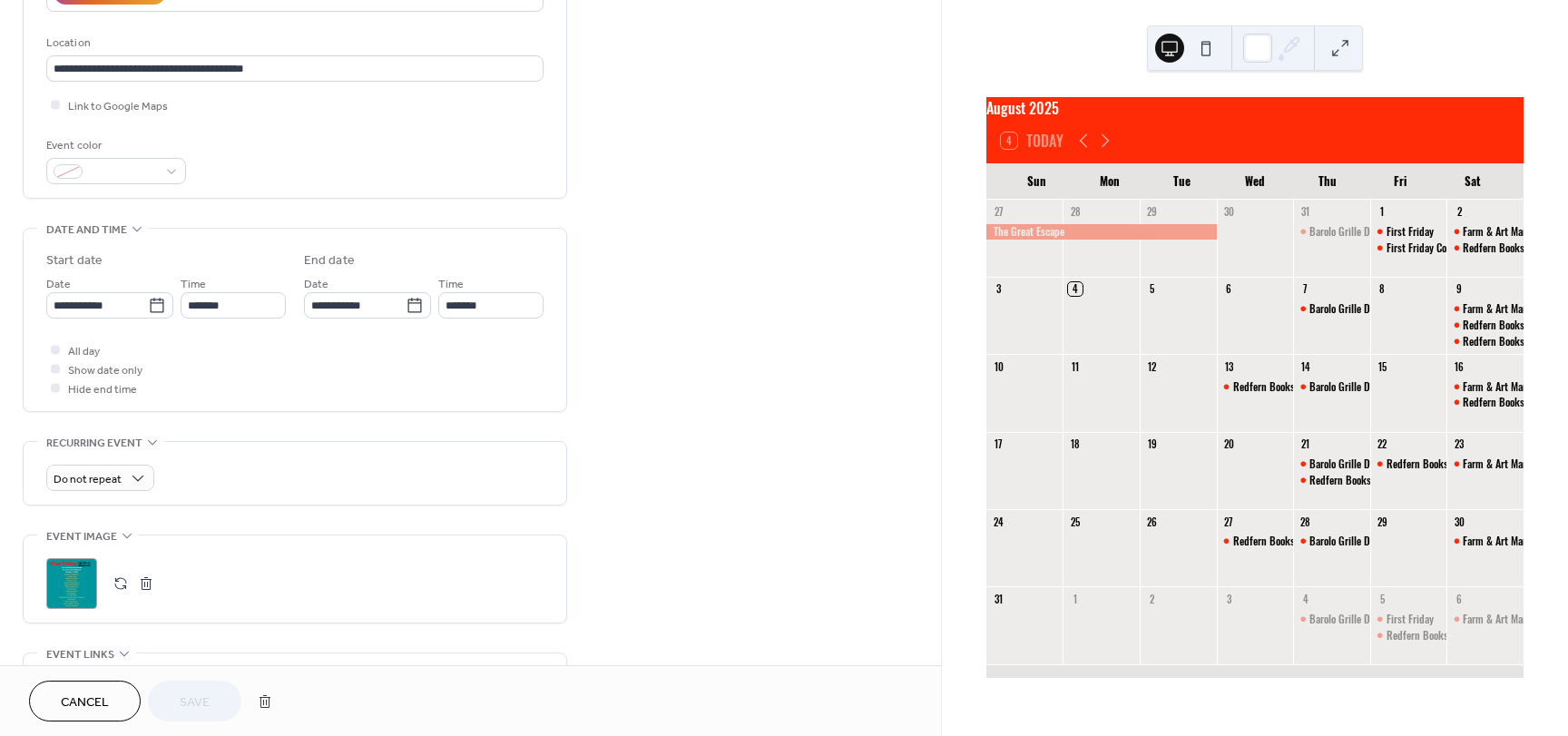 click at bounding box center [146, 584] 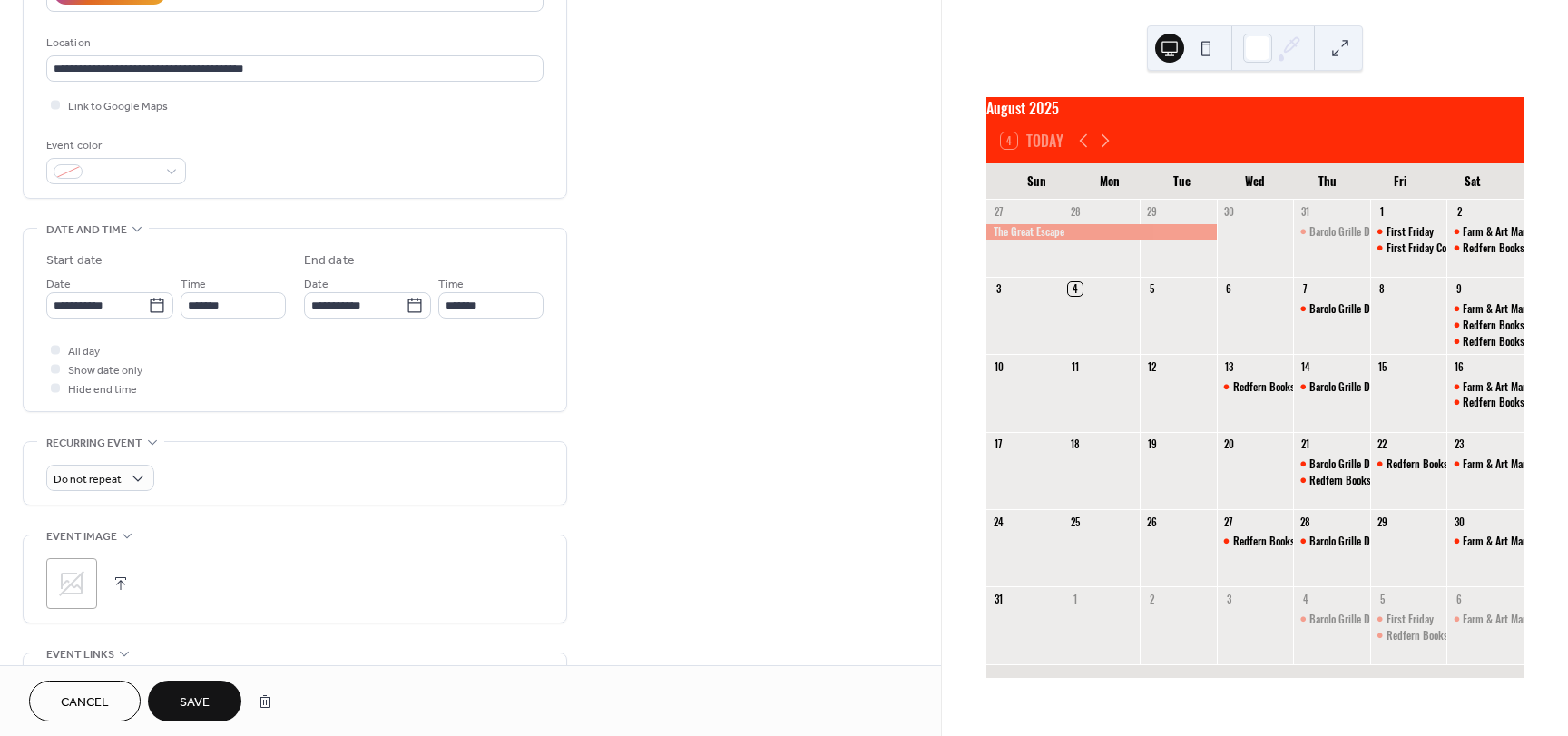 click on "Save" at bounding box center [194, 701] 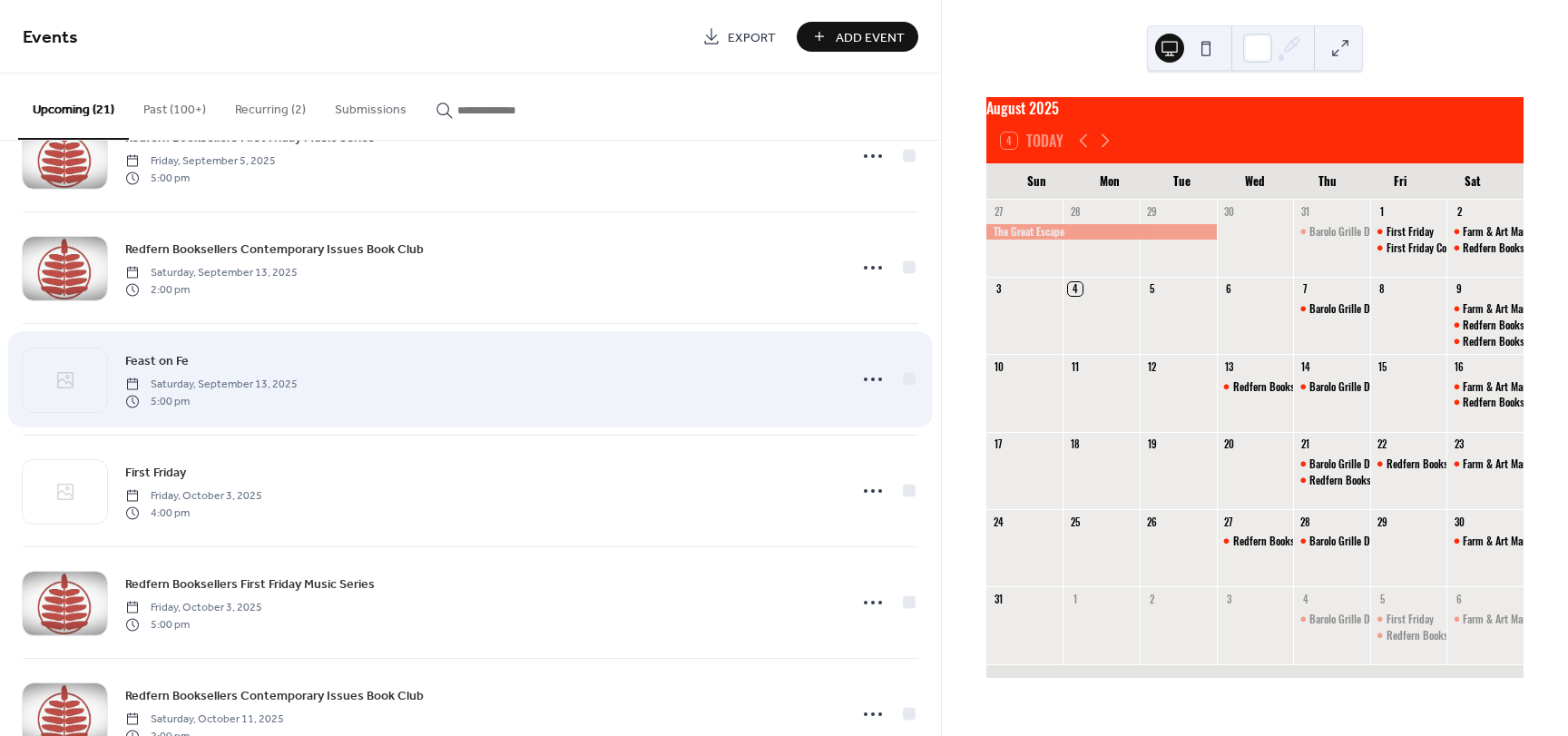 scroll, scrollTop: 998, scrollLeft: 0, axis: vertical 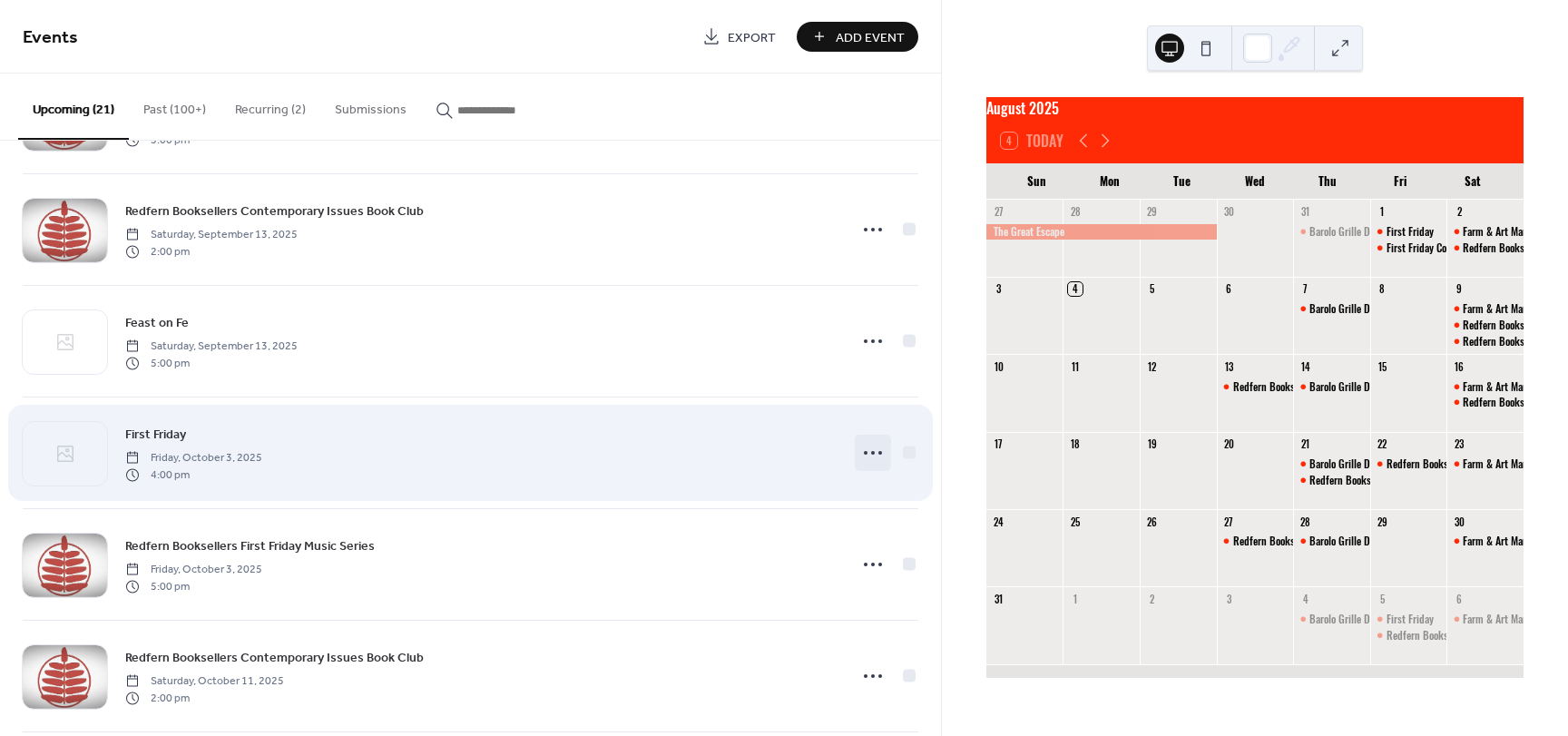click 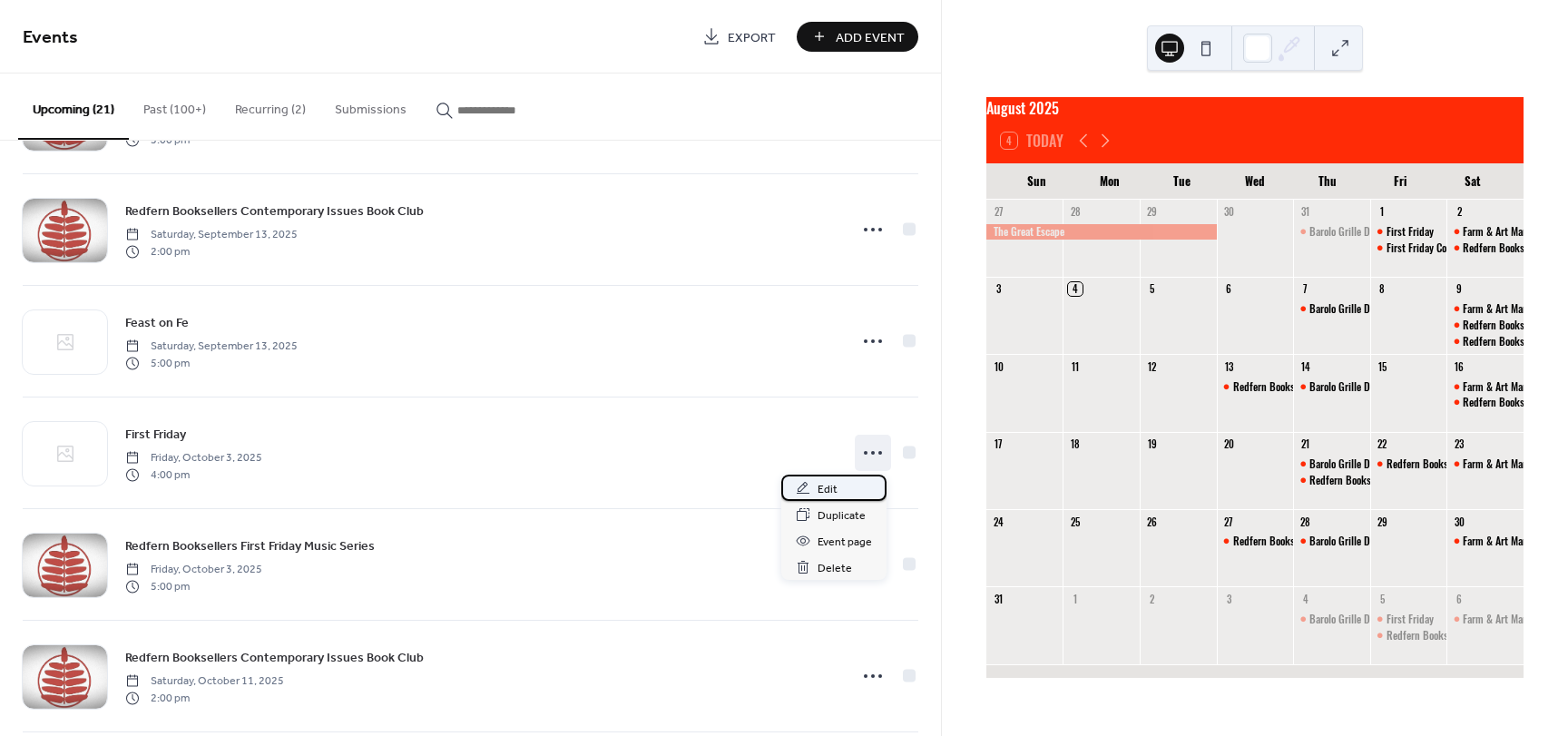 click on "Edit" at bounding box center [828, 489] 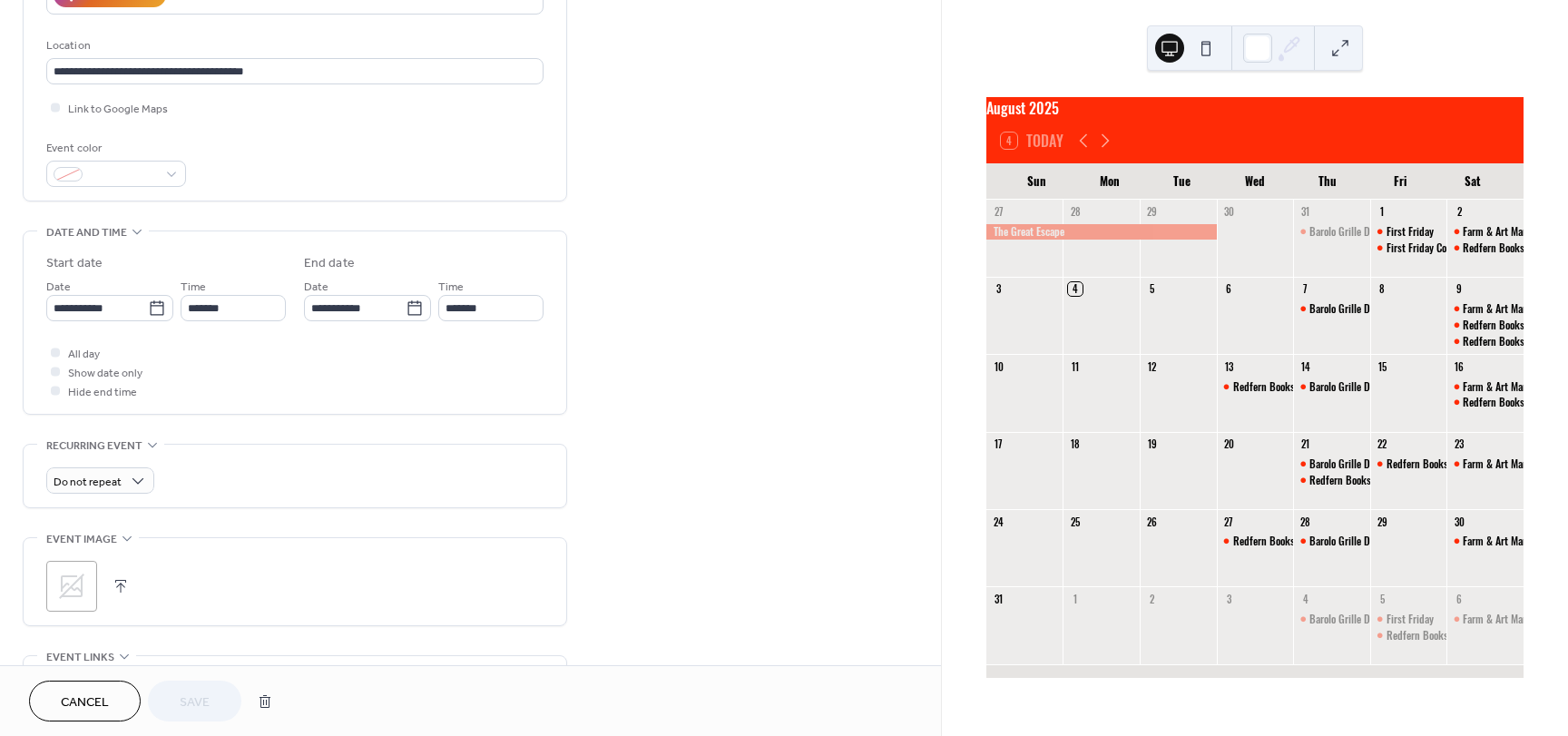 scroll, scrollTop: 454, scrollLeft: 0, axis: vertical 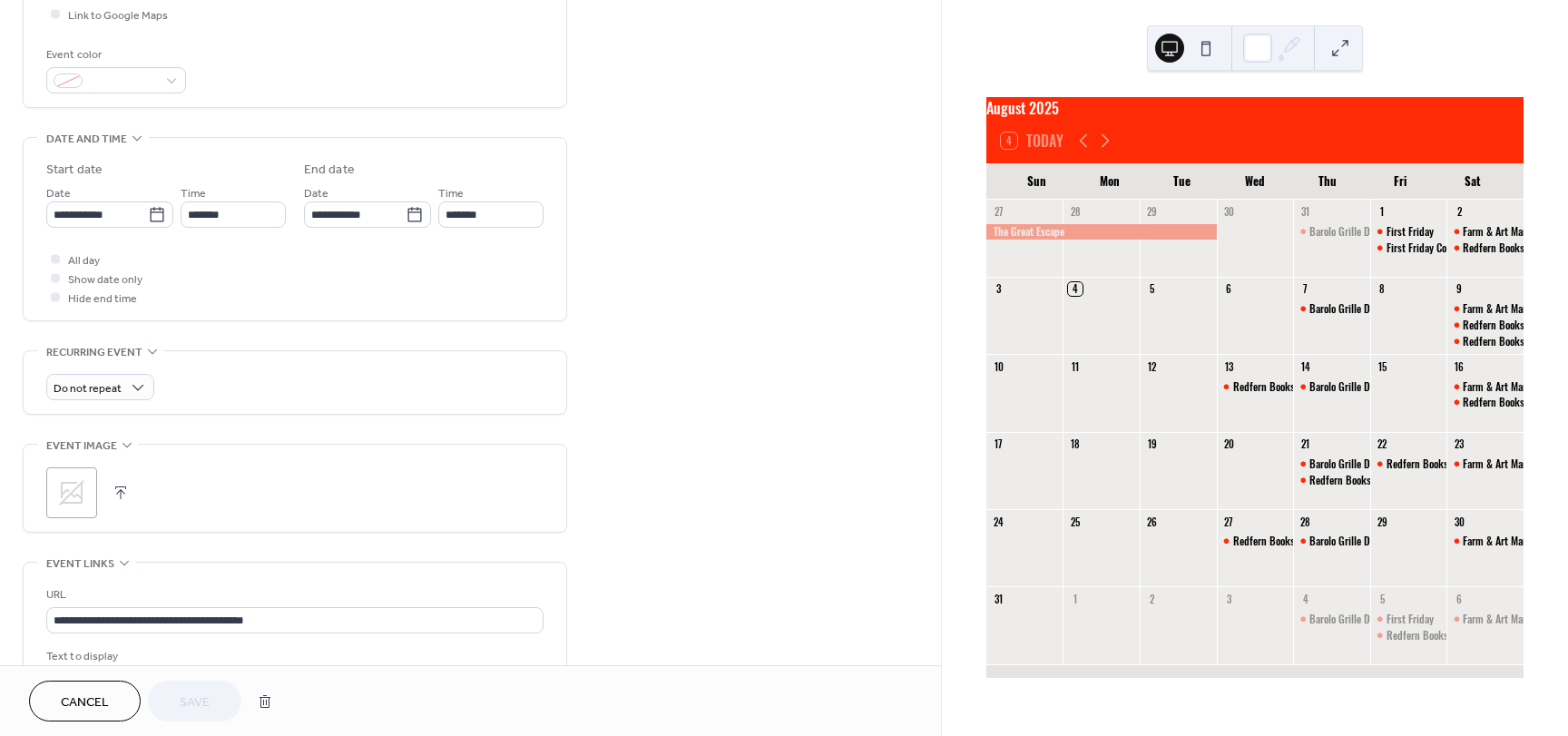 click at bounding box center [121, 493] 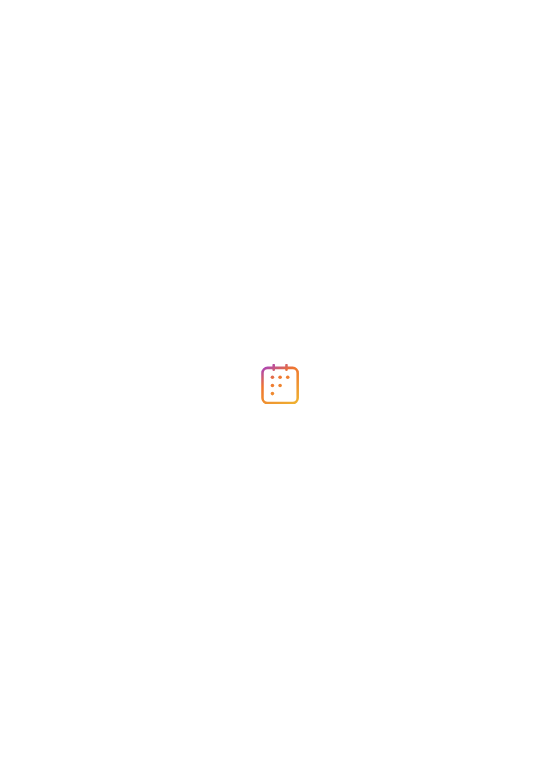scroll, scrollTop: 0, scrollLeft: 0, axis: both 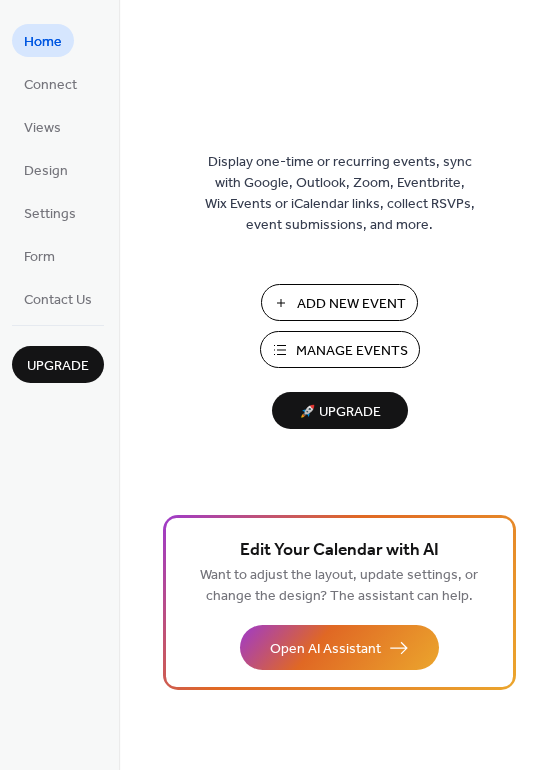 click on "Manage Events" at bounding box center (352, 351) 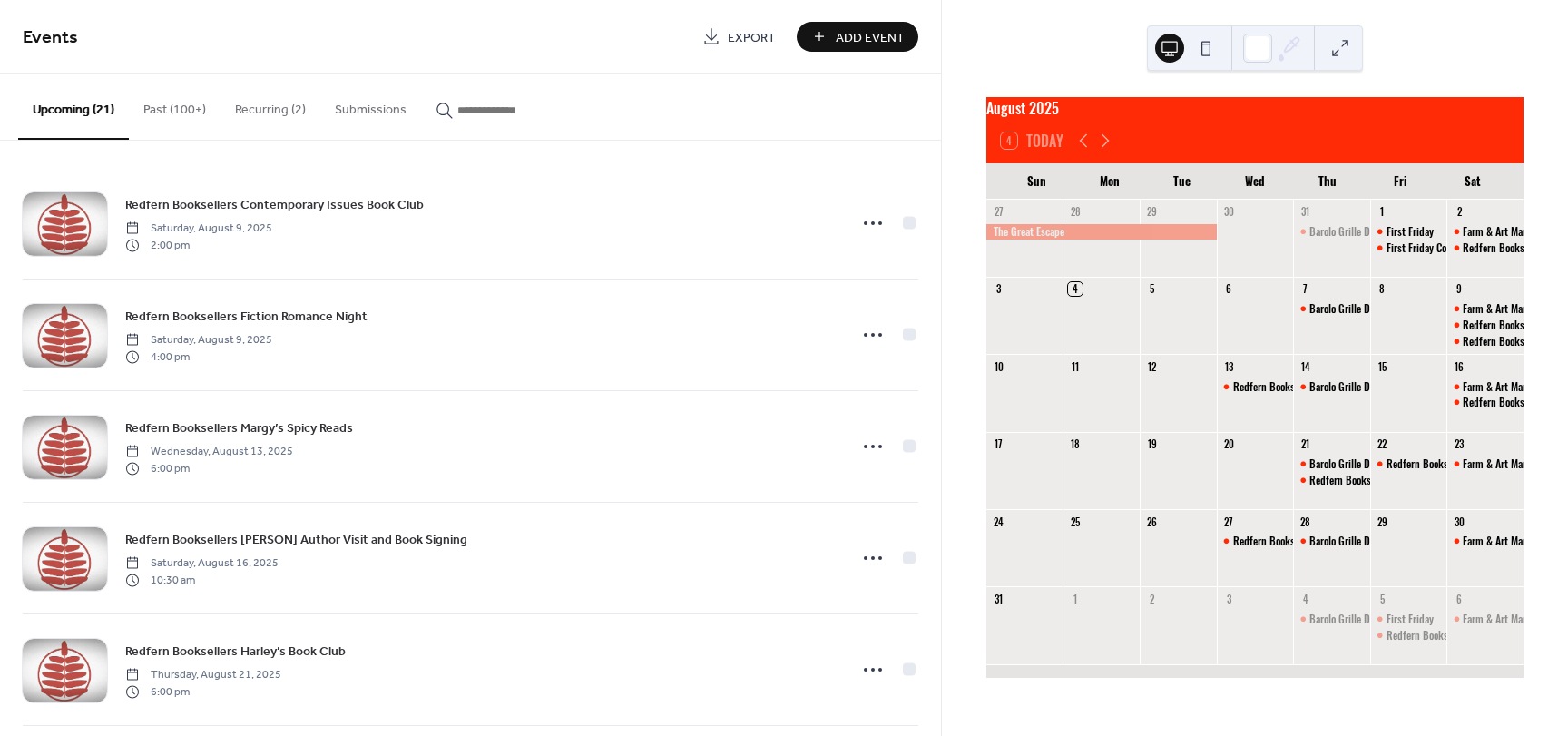 scroll, scrollTop: 0, scrollLeft: 0, axis: both 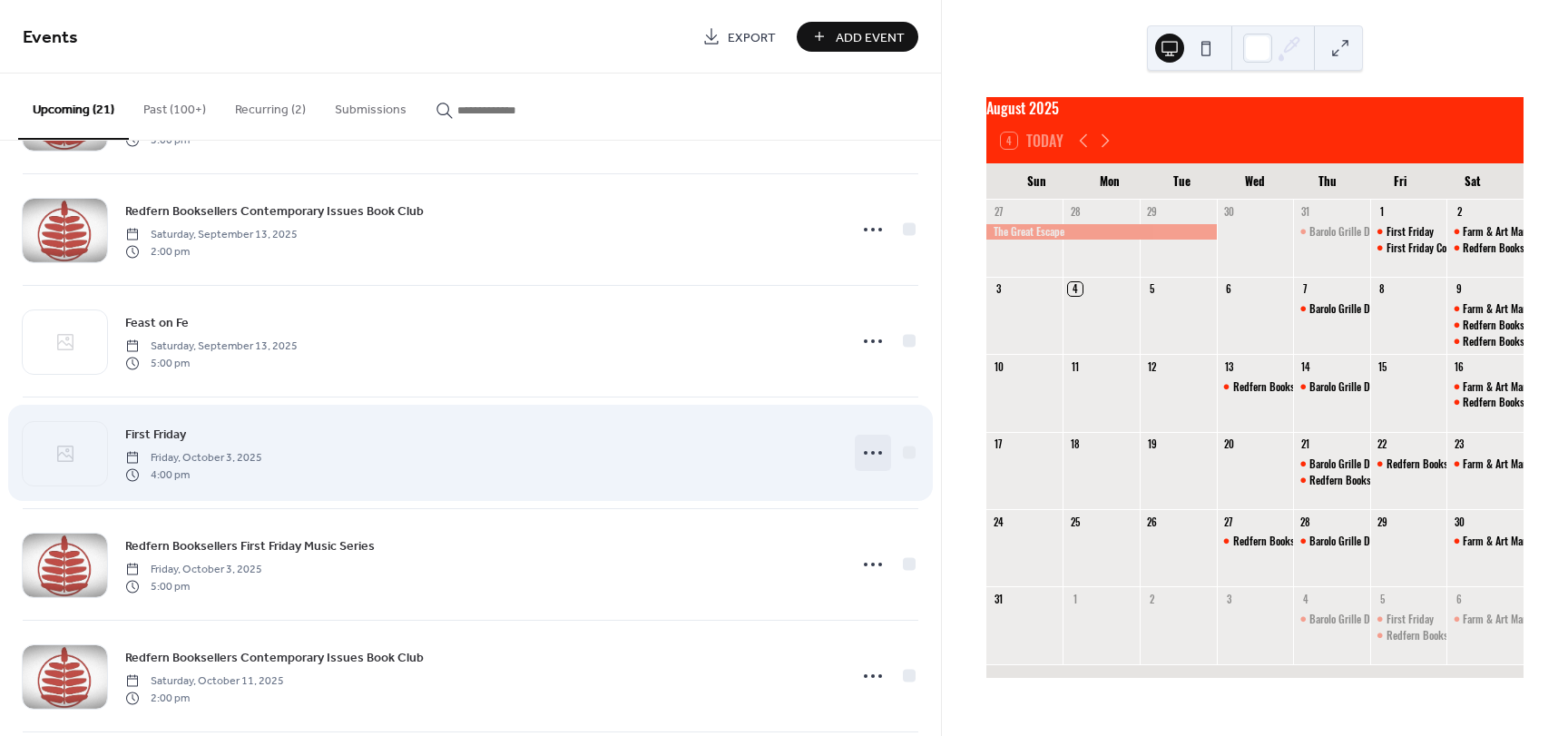 click 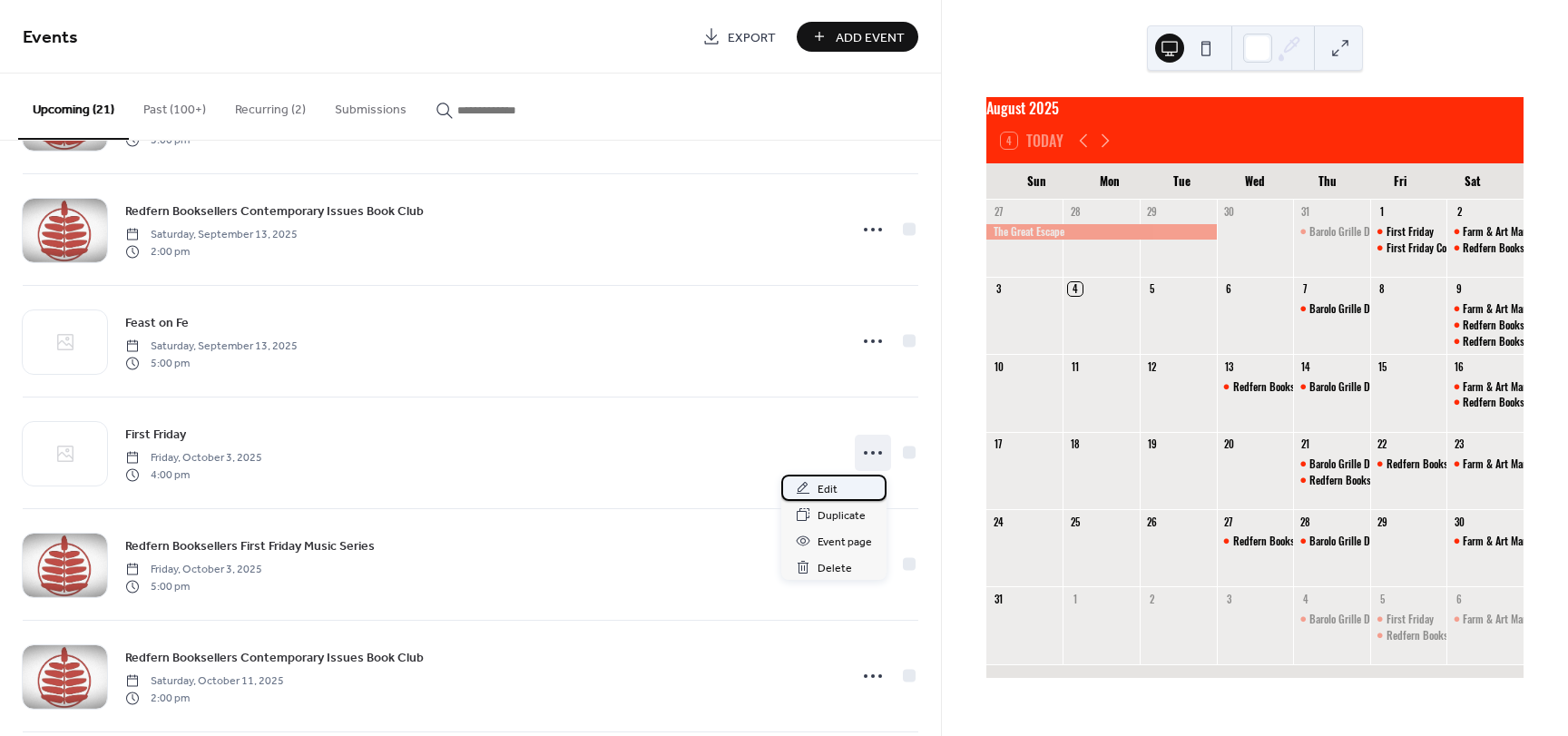 click on "Edit" at bounding box center [828, 489] 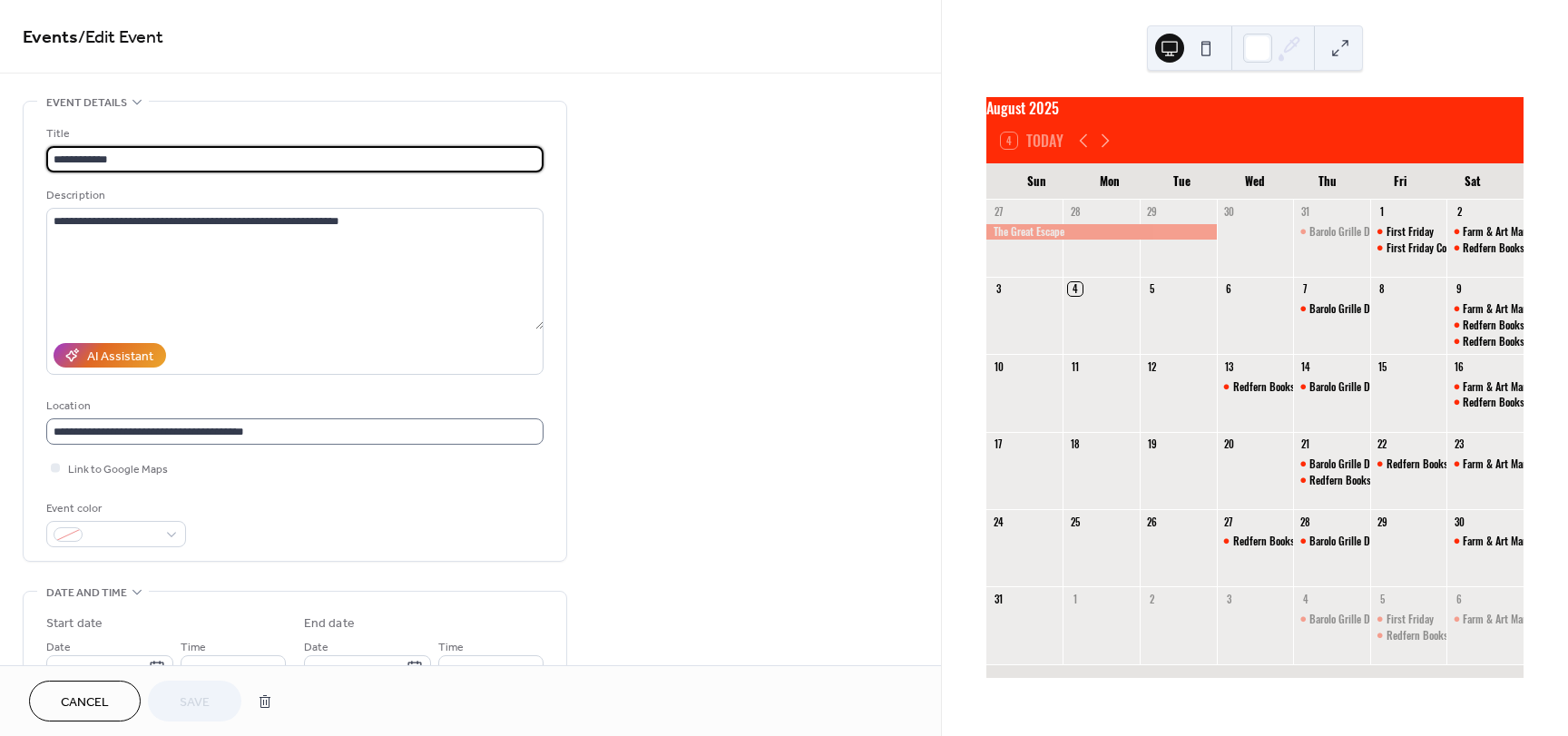 scroll, scrollTop: 1, scrollLeft: 0, axis: vertical 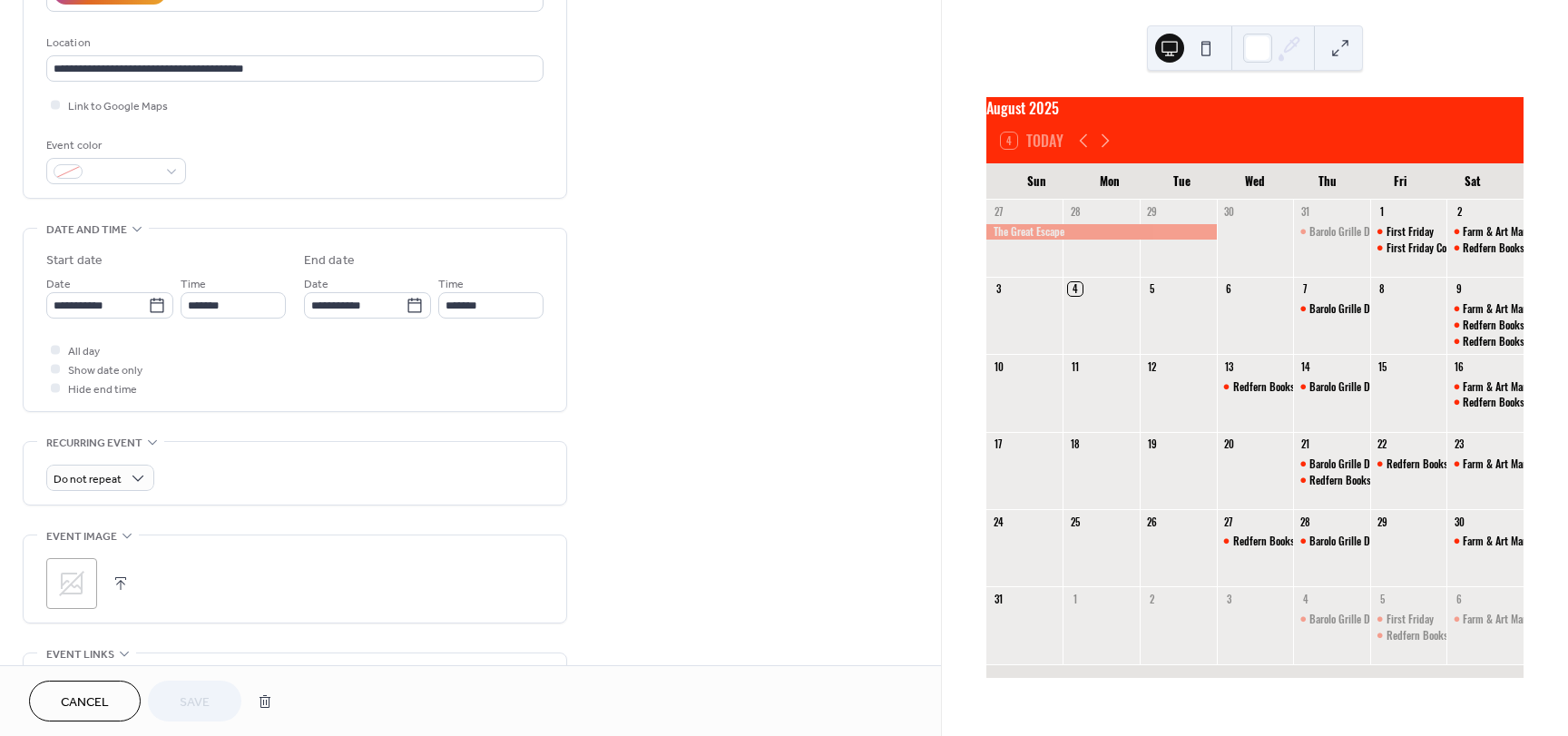 click at bounding box center (121, 584) 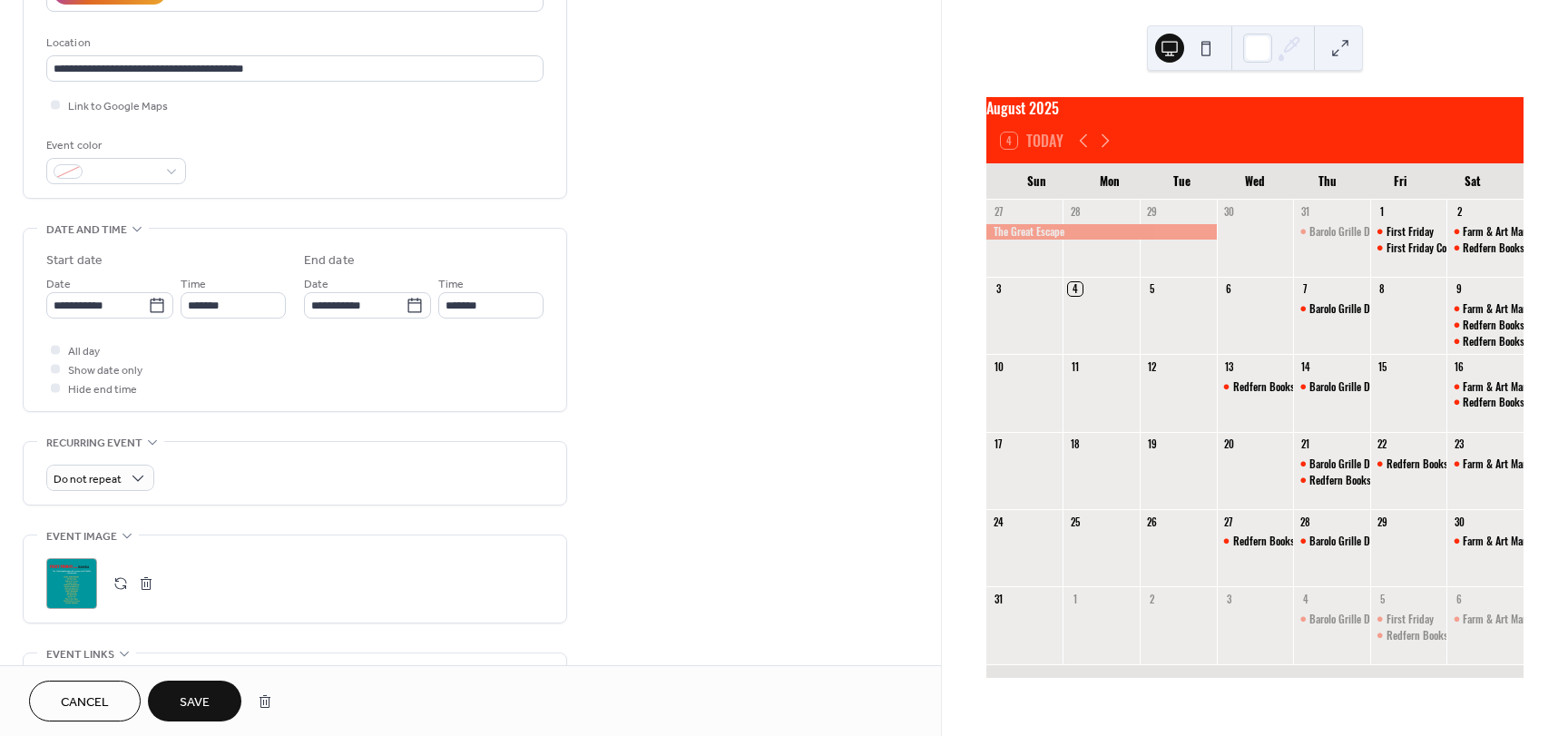 click on "Save" at bounding box center [194, 702] 